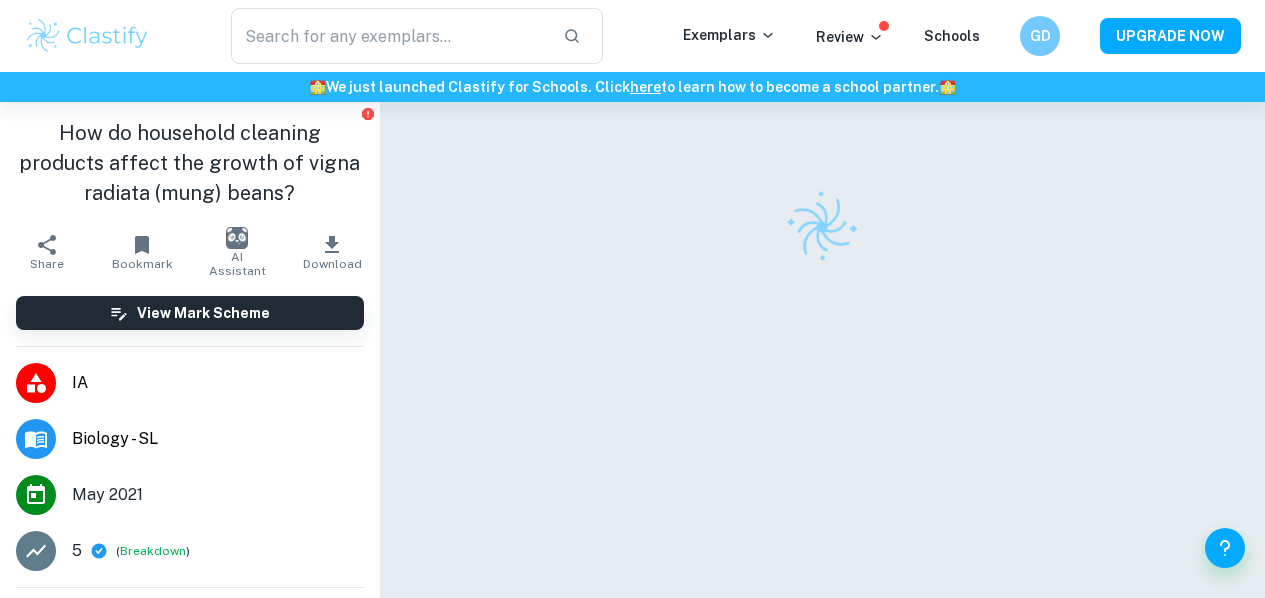 scroll, scrollTop: 0, scrollLeft: 0, axis: both 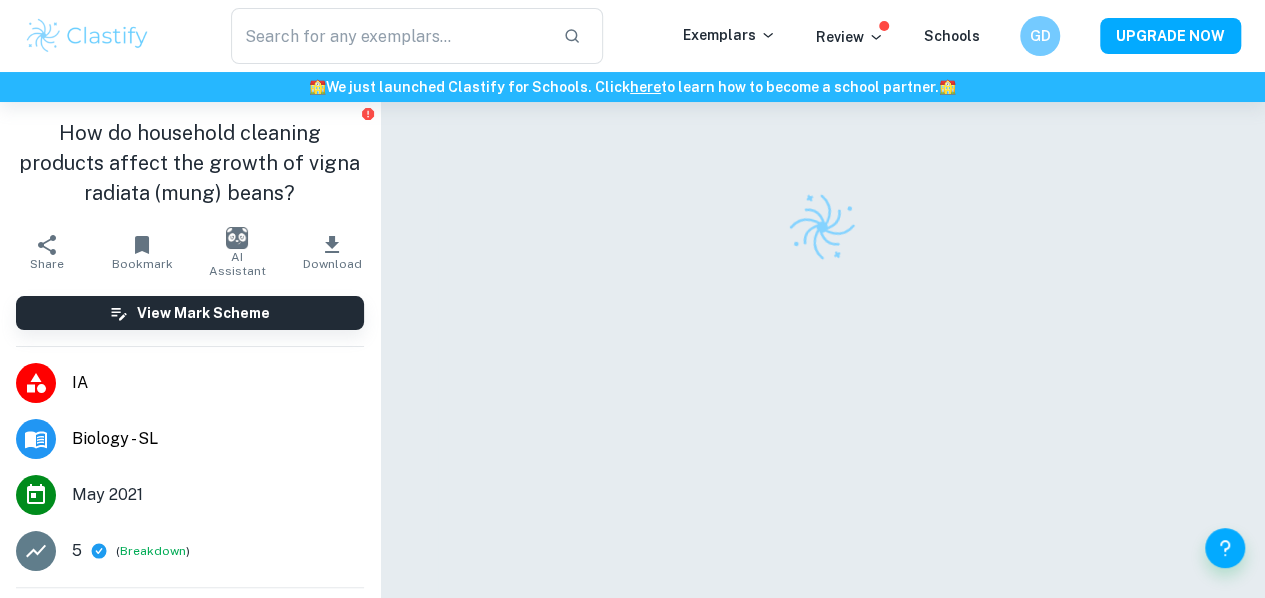 click at bounding box center (87, 36) 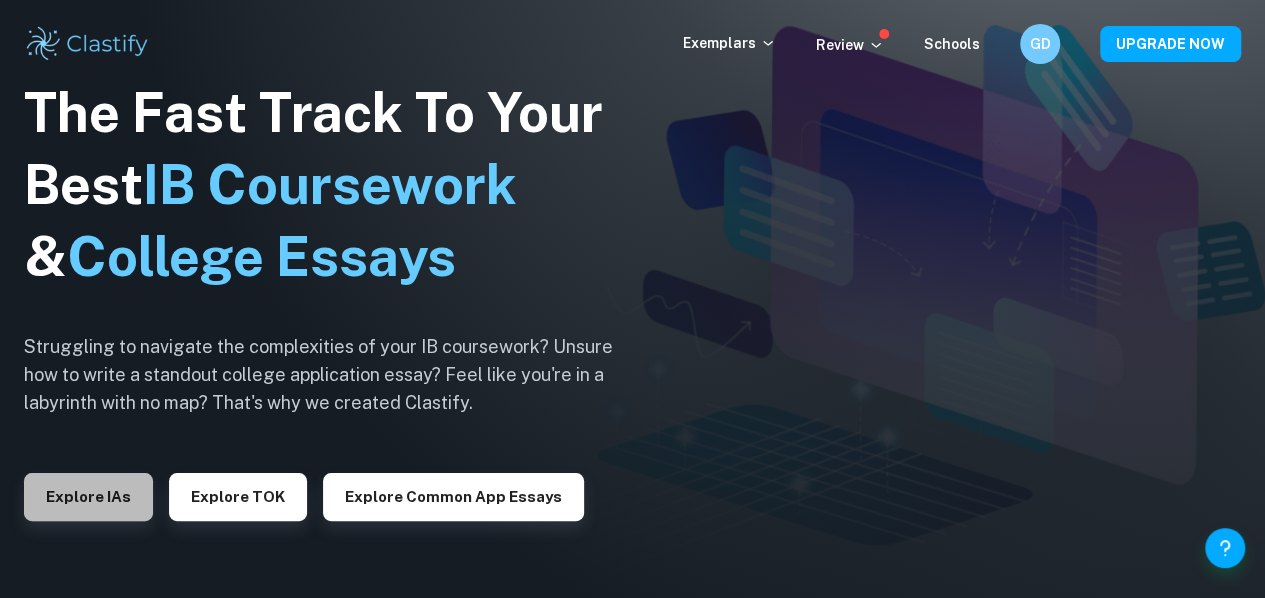 click on "Explore IAs" at bounding box center [88, 497] 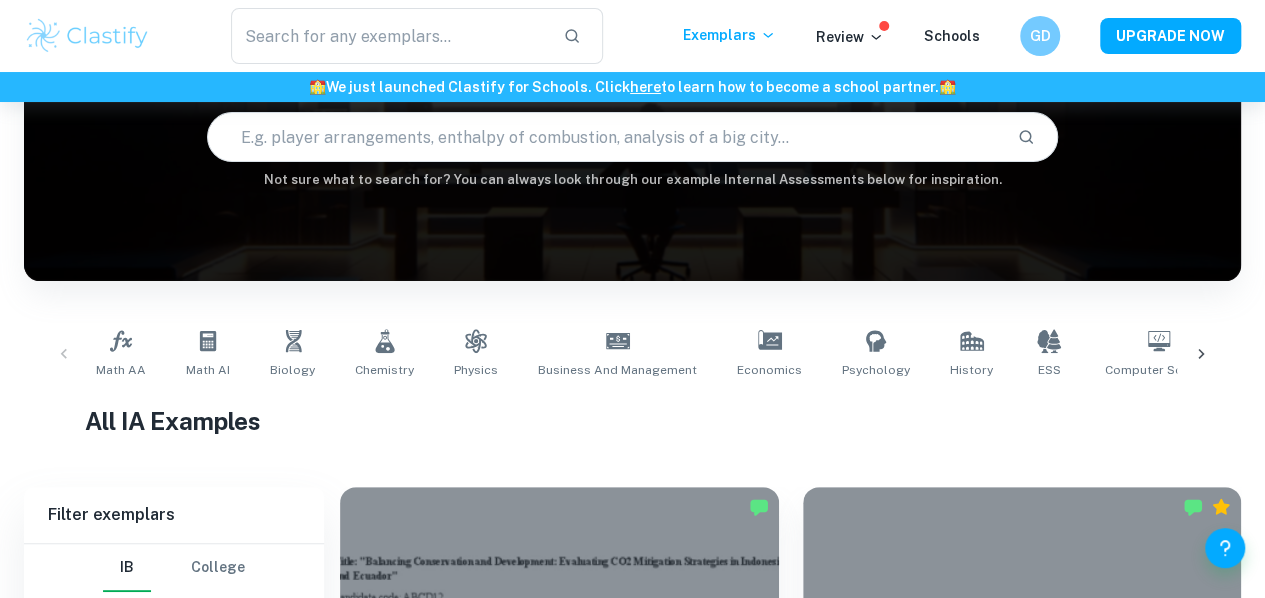 scroll, scrollTop: 194, scrollLeft: 0, axis: vertical 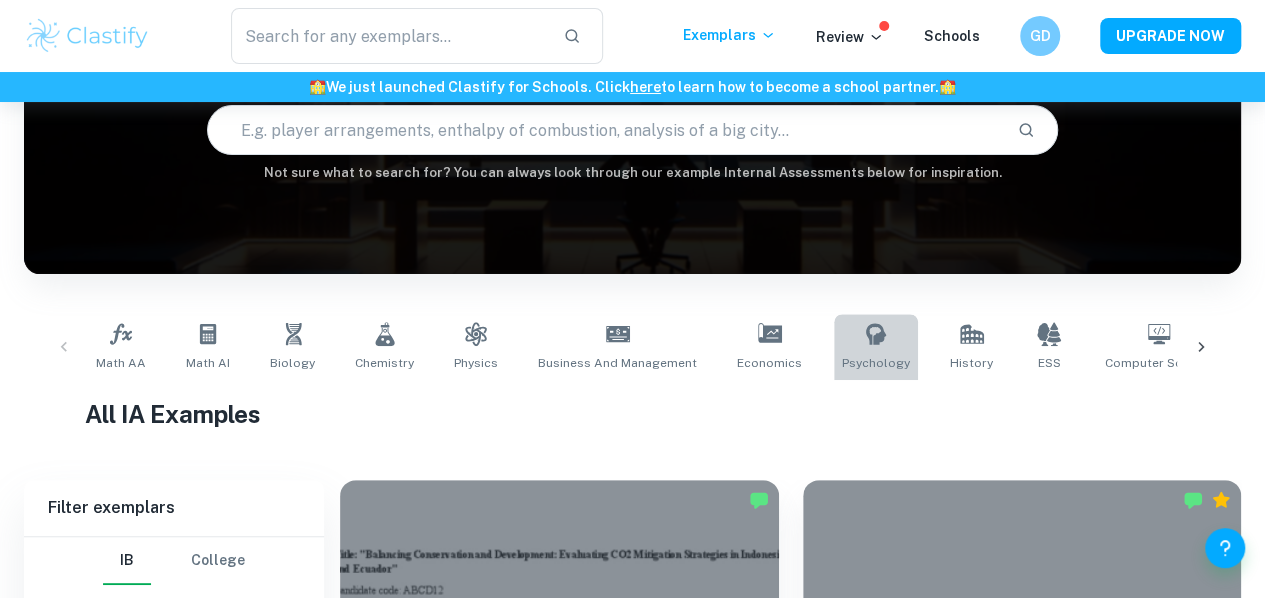 click on "Psychology" at bounding box center (876, 347) 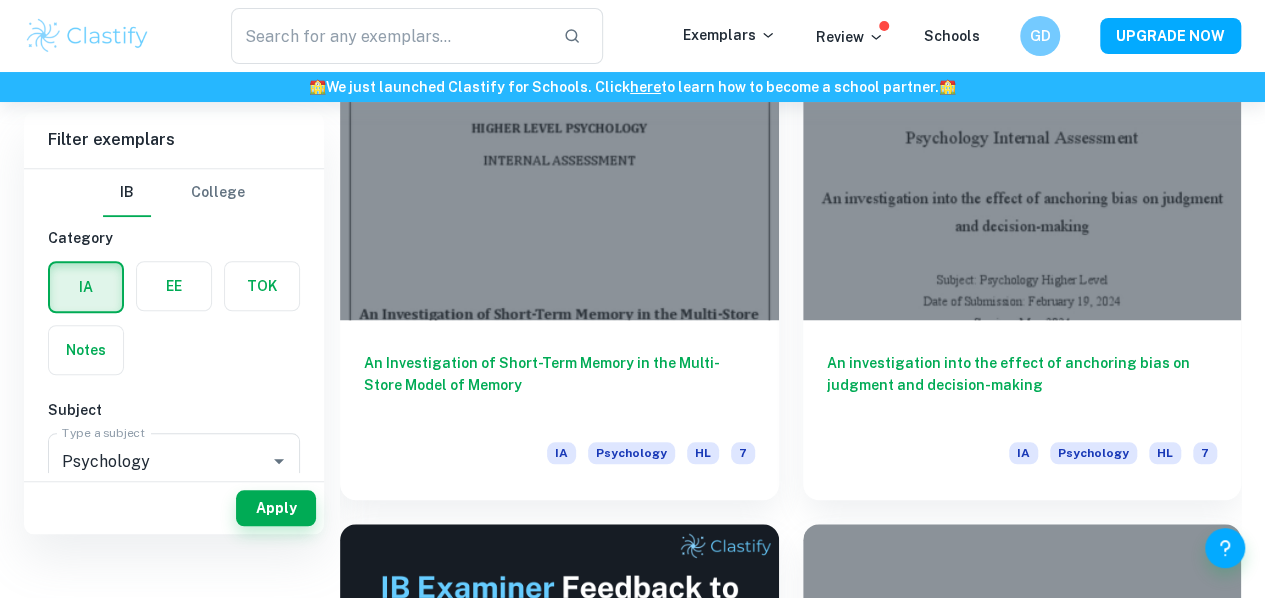 scroll, scrollTop: 508, scrollLeft: 0, axis: vertical 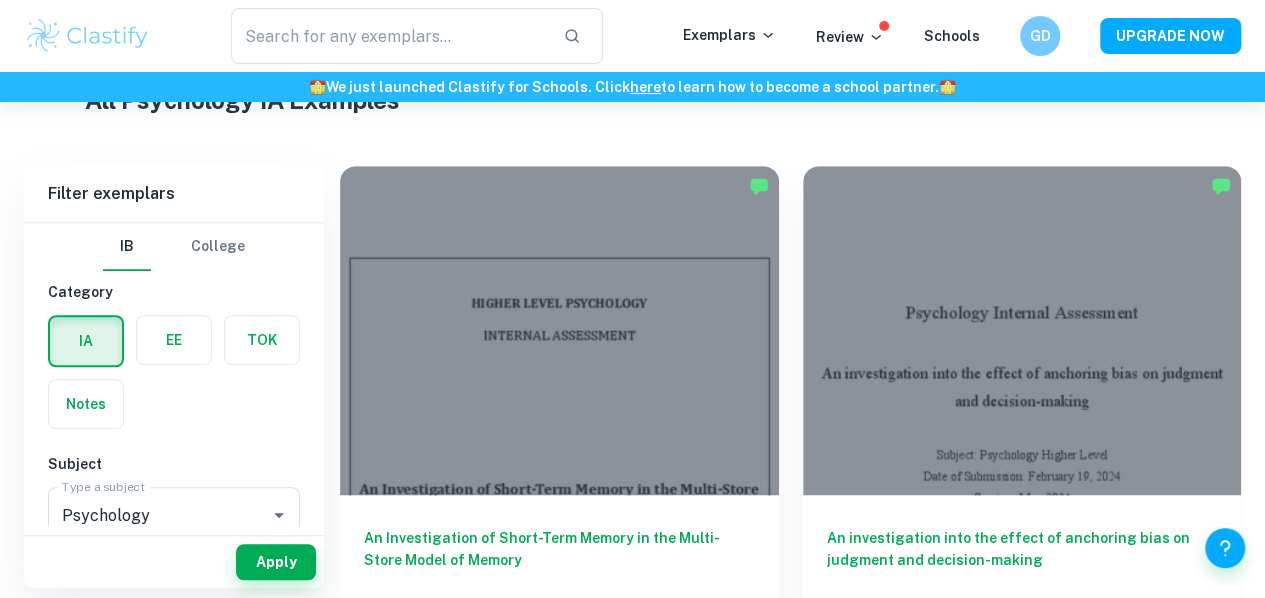 click on "An Investigation of Short-Term Memory in the Multi-Store Model of Memory" at bounding box center [559, 560] 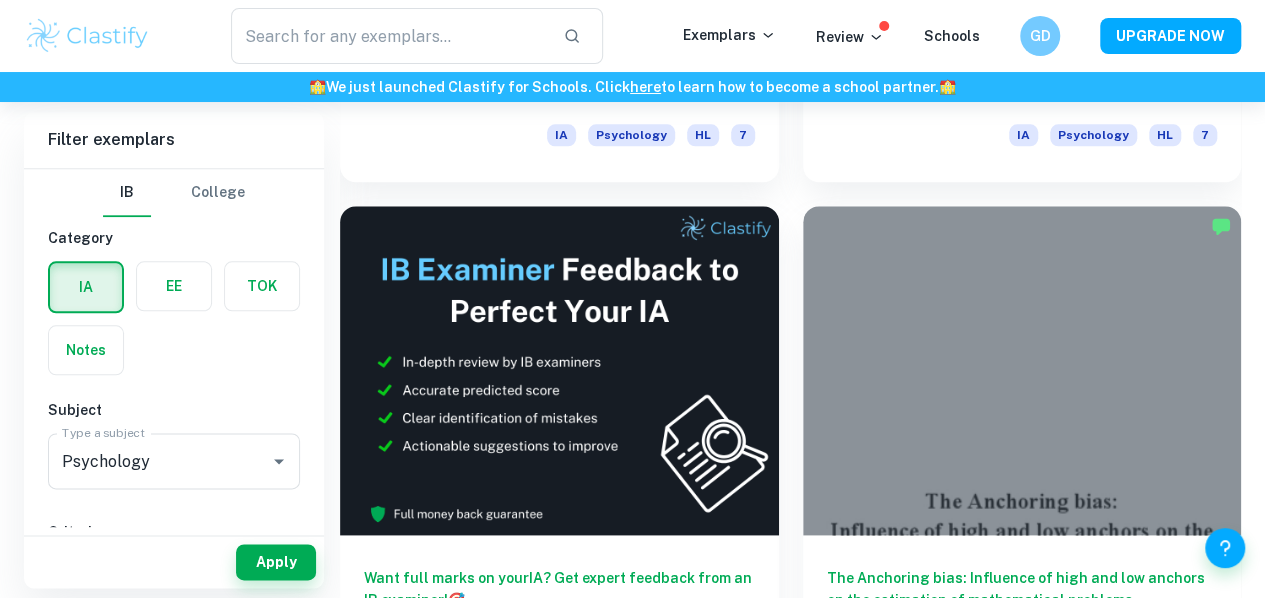 scroll, scrollTop: 1002, scrollLeft: 0, axis: vertical 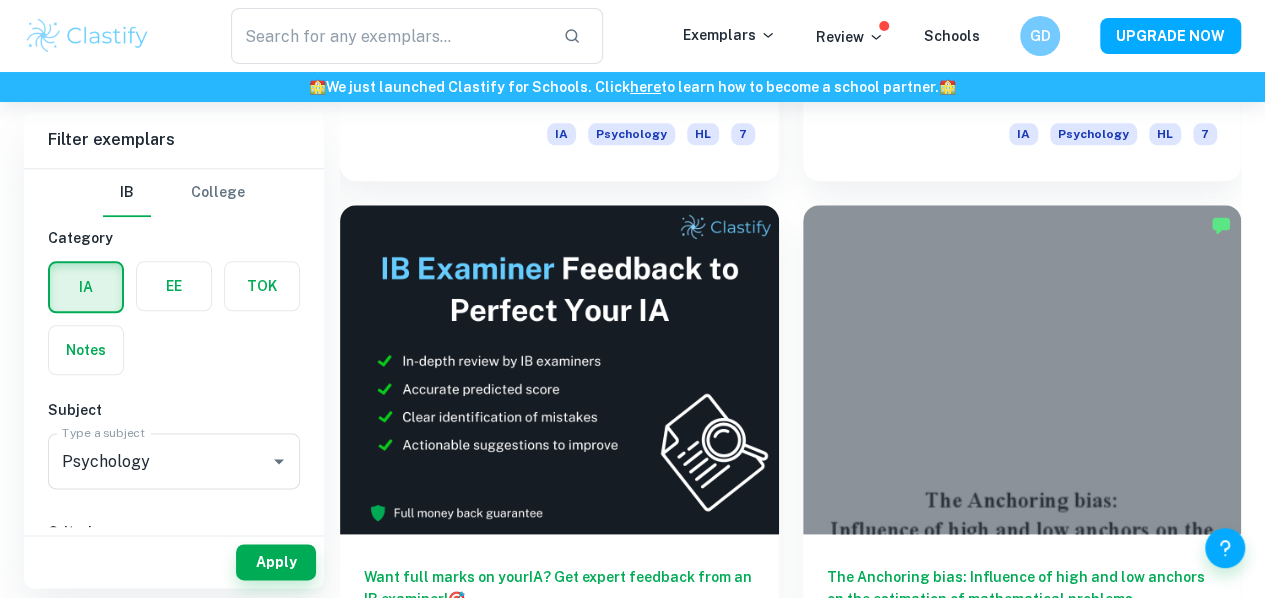 click on "The Anchoring bias: Influence of high and low anchors on the estimation of mathematical problems." at bounding box center [1022, 599] 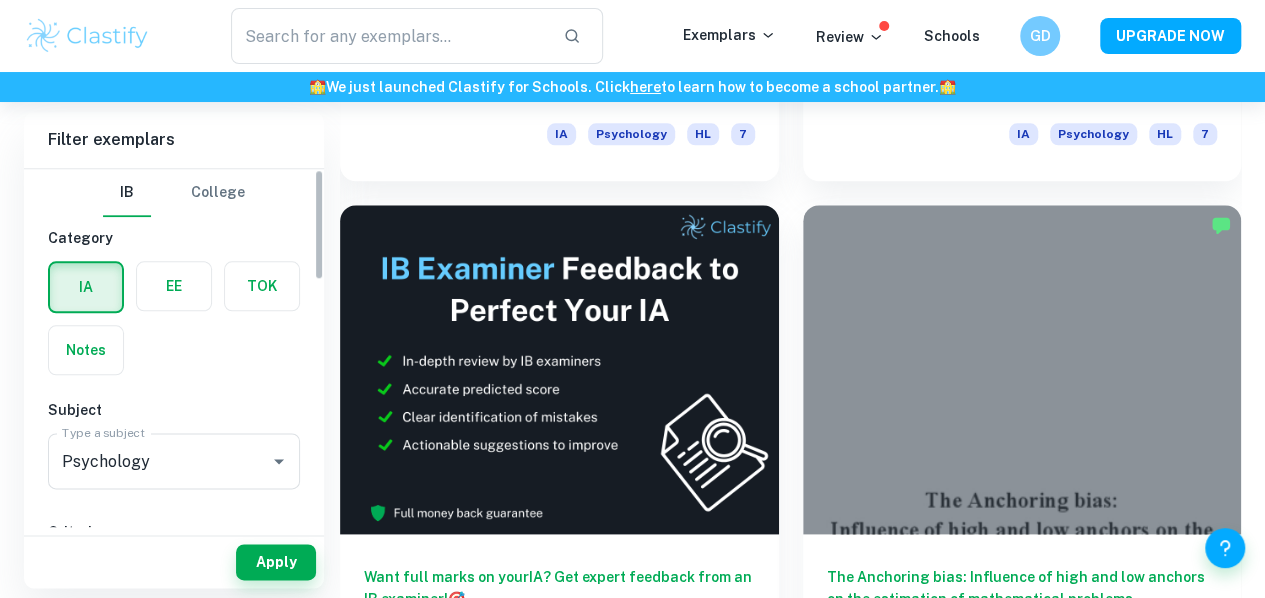 click at bounding box center [174, 286] 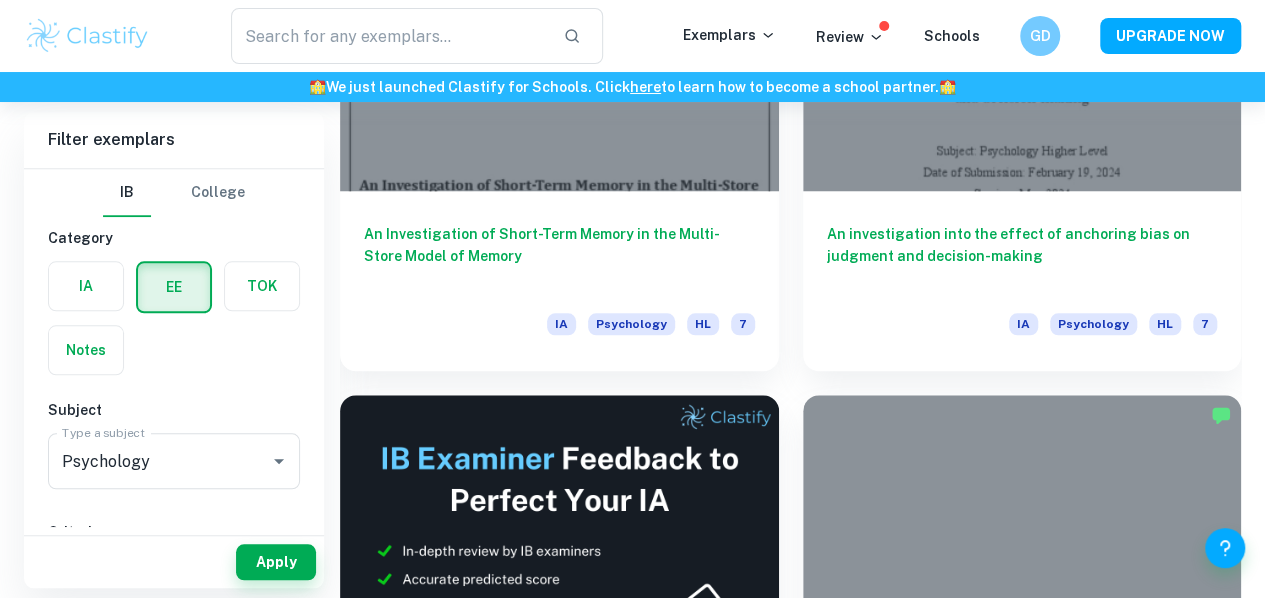scroll, scrollTop: 407, scrollLeft: 0, axis: vertical 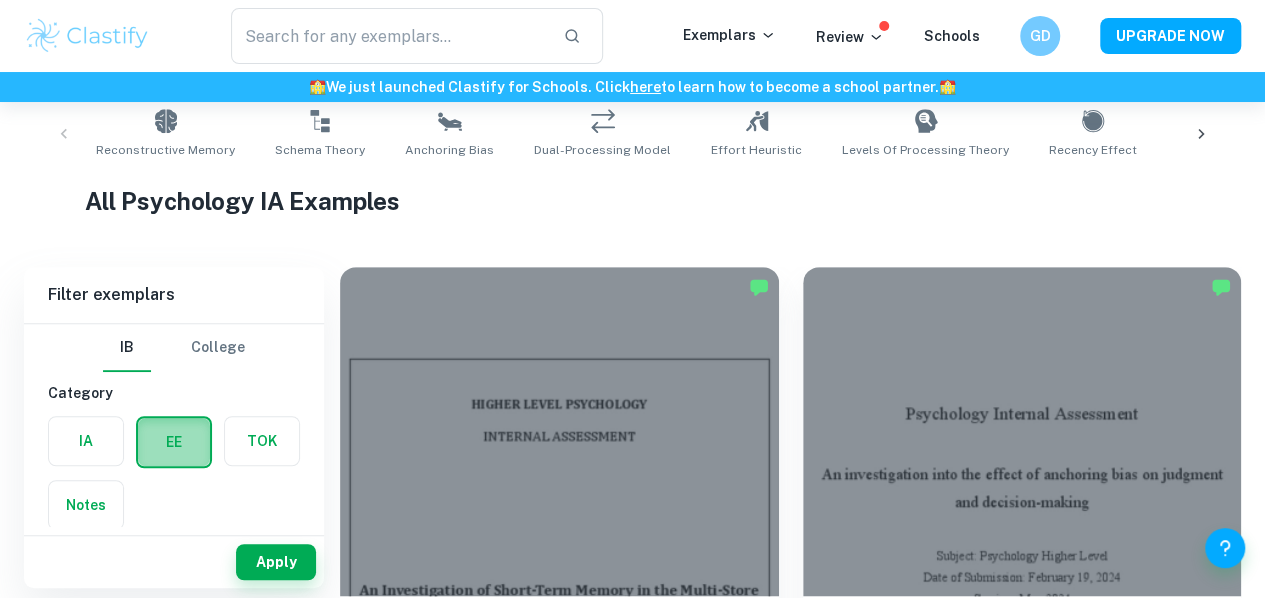 click at bounding box center (174, 442) 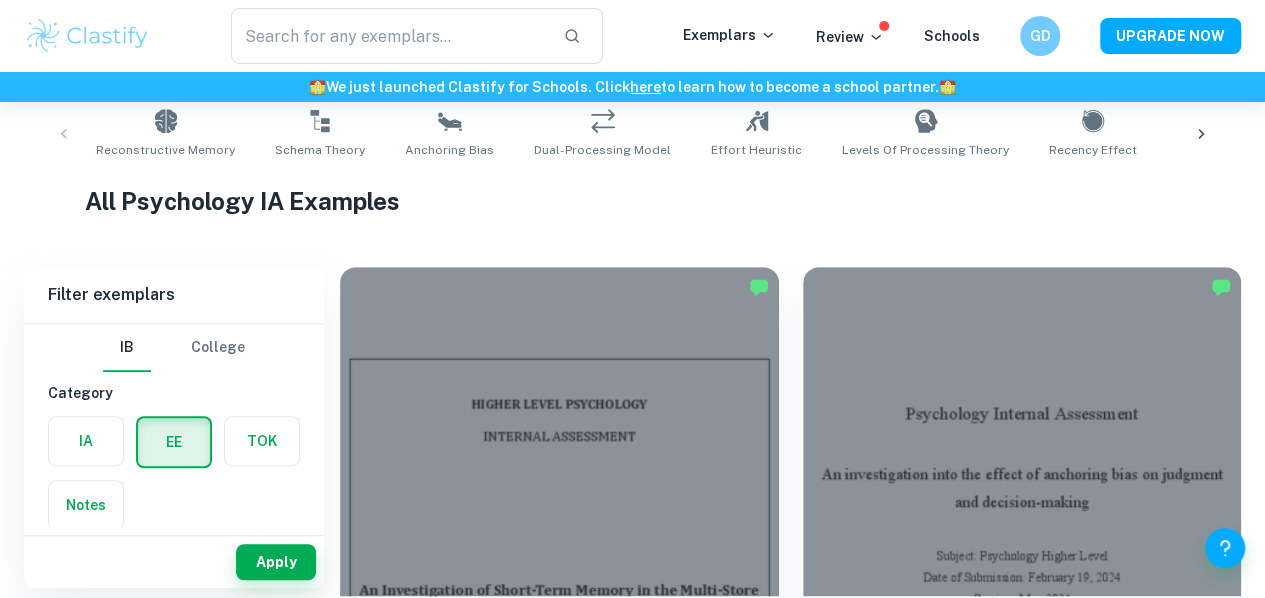 click on "Apply" at bounding box center (276, 562) 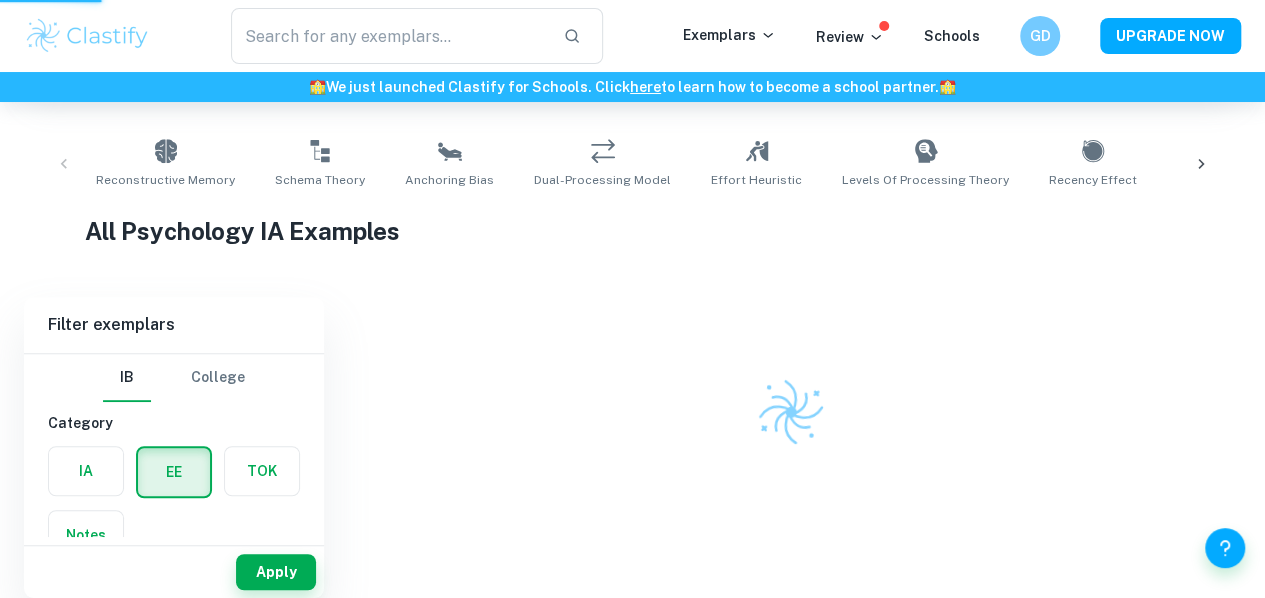 scroll, scrollTop: 376, scrollLeft: 0, axis: vertical 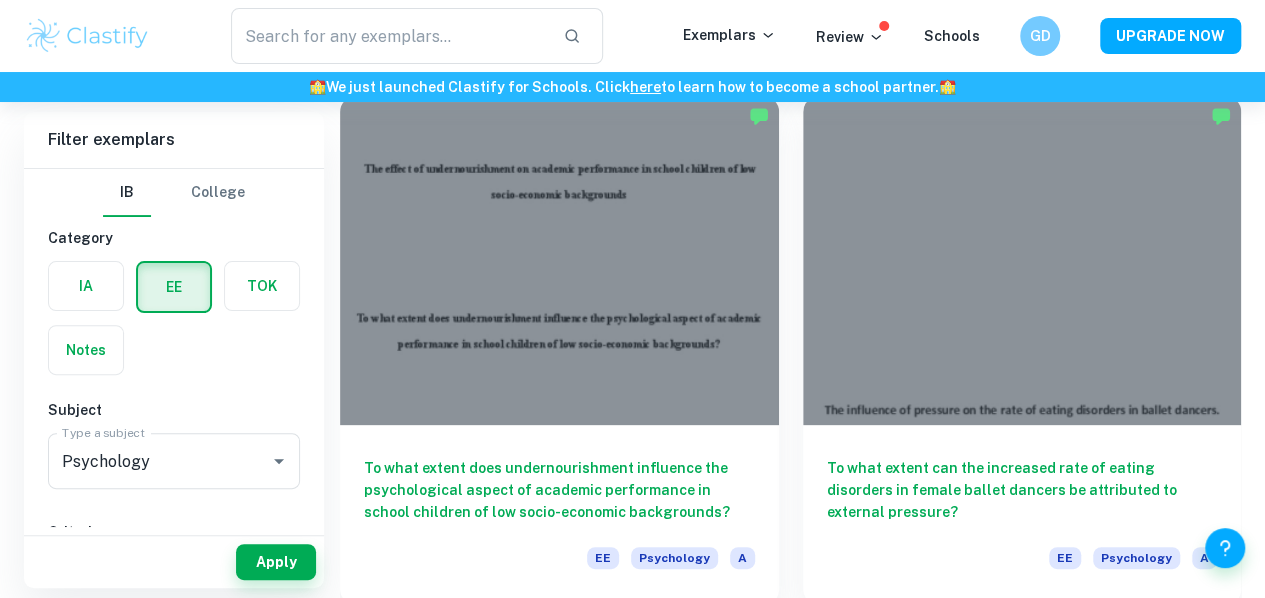 click on "To what extent does undernourishment influence the psychological aspect of academic performance in school children of low socio-economic backgrounds?" at bounding box center [559, 490] 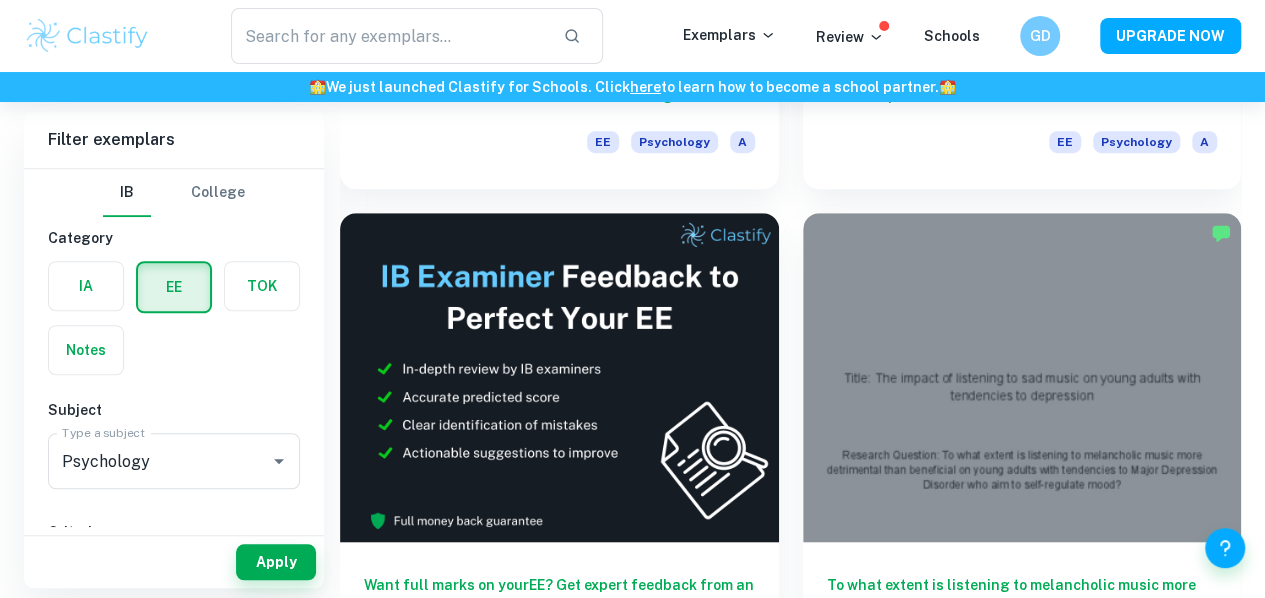 scroll, scrollTop: 592, scrollLeft: 0, axis: vertical 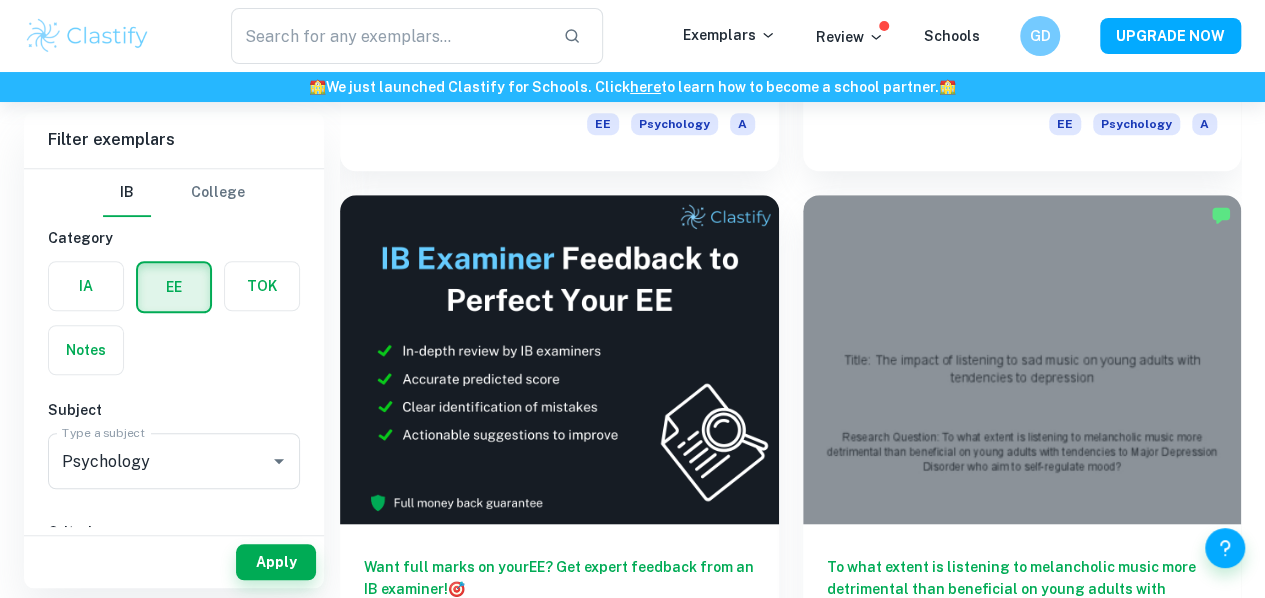 click on "To what extent do genetics play a role in the development of schizophrenia?" at bounding box center [559, 1122] 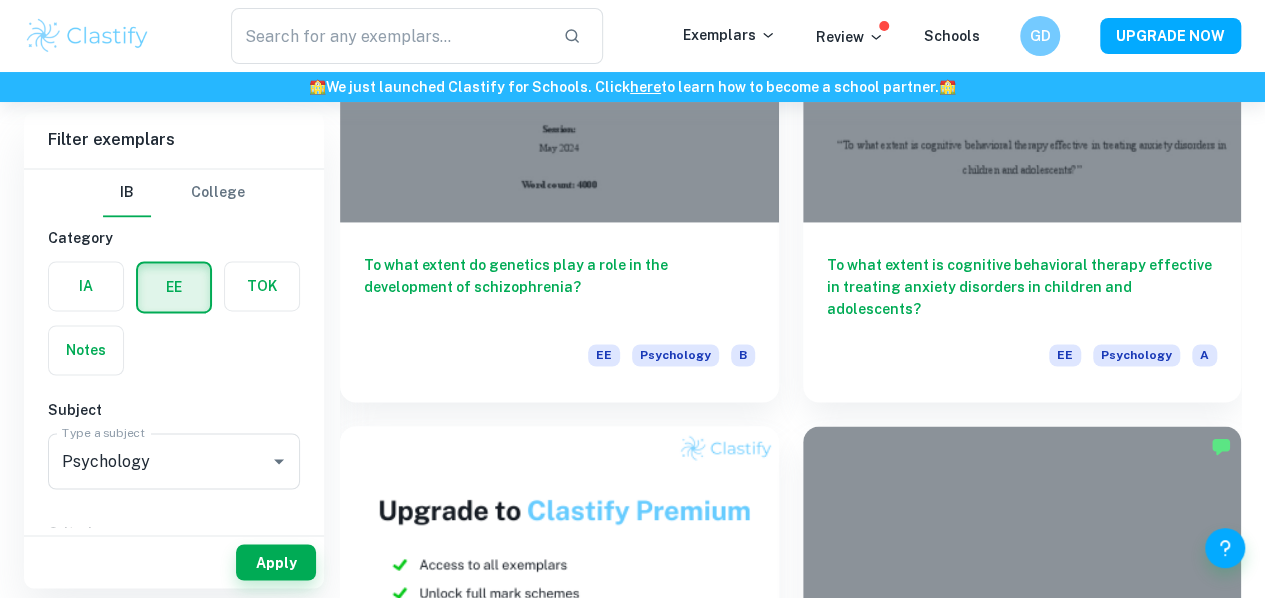 scroll, scrollTop: 1377, scrollLeft: 0, axis: vertical 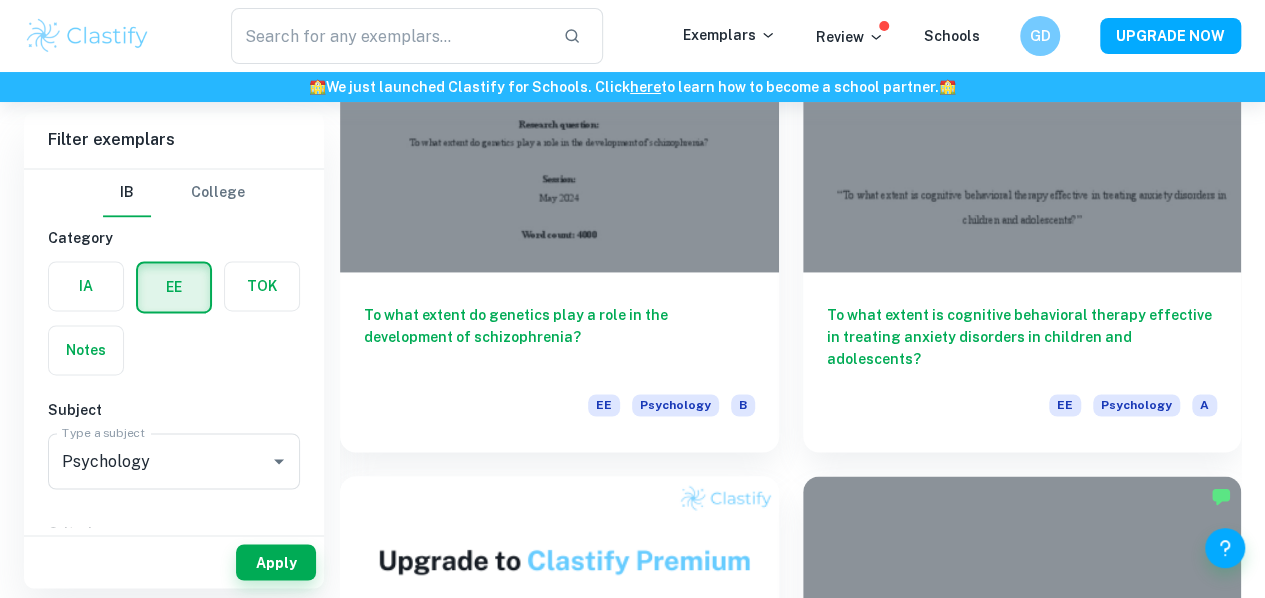 click on "To what extent can music therapy aid the development of social communication skills in Children with Autism Spectrum Disorder?" at bounding box center [1022, 1402] 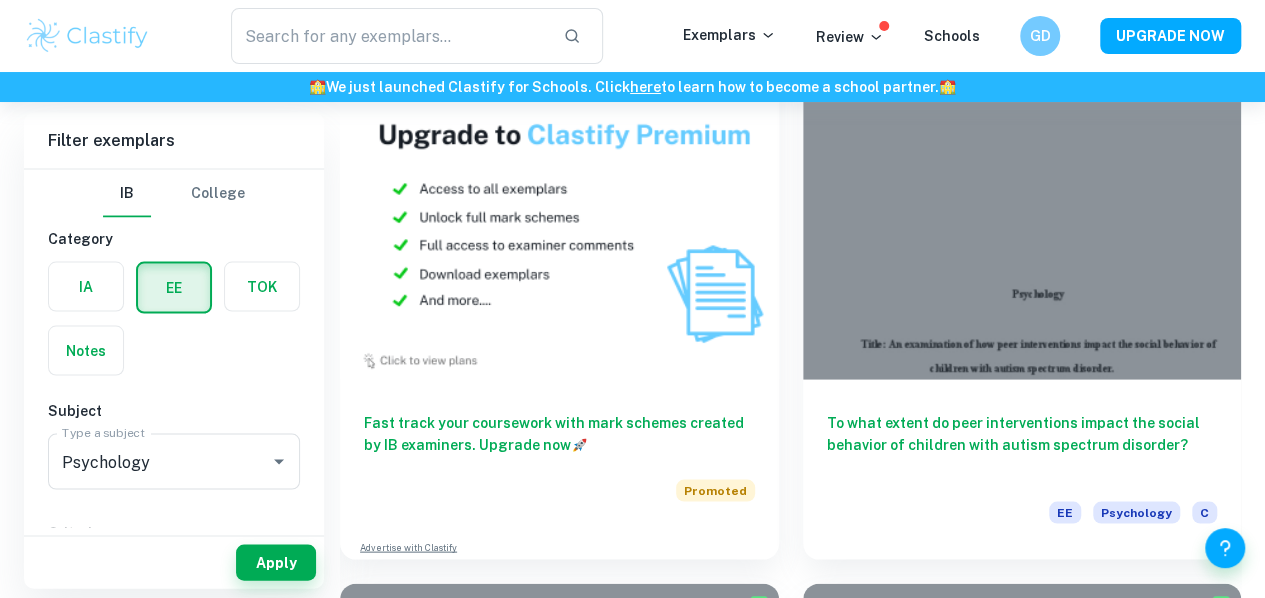 scroll, scrollTop: 1806, scrollLeft: 0, axis: vertical 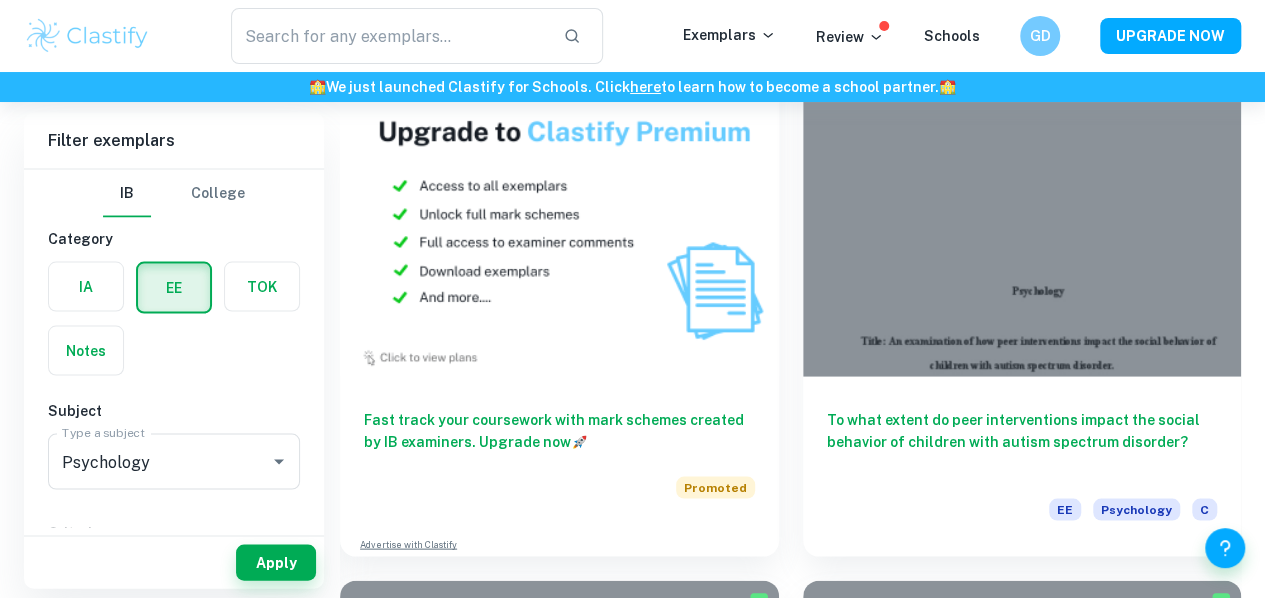 click on "To what extent does oxytocin affect interpersonal trust in young adults?" at bounding box center (1022, 2039) 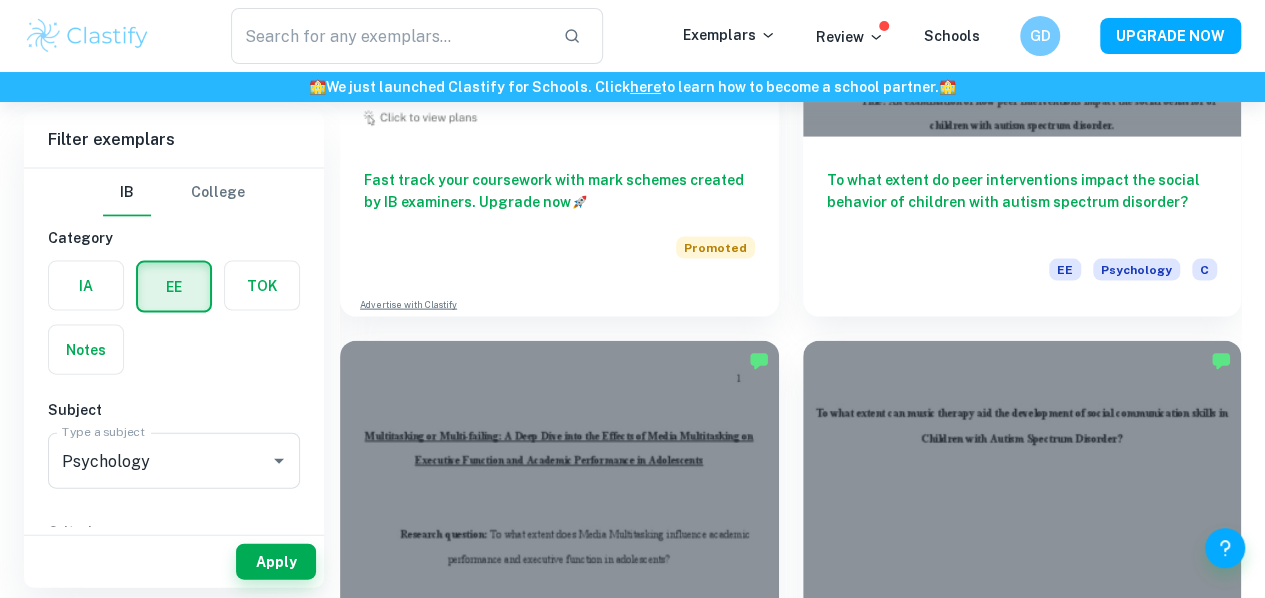 scroll, scrollTop: 2253, scrollLeft: 0, axis: vertical 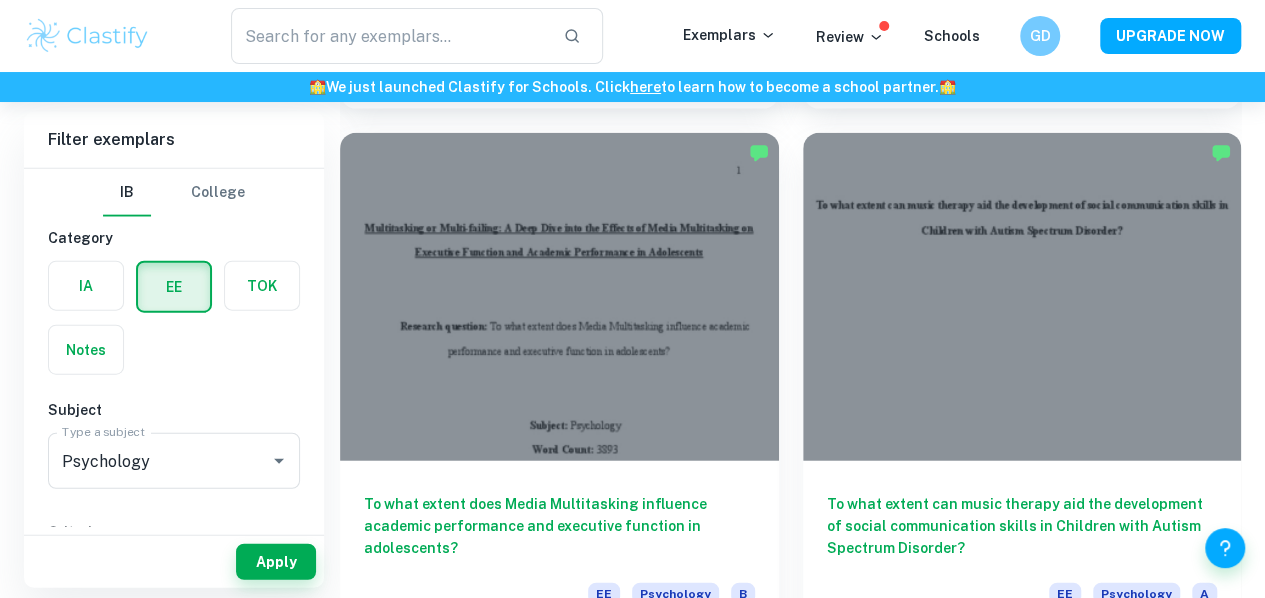 click on "To what extent does music influence the different components of working memory?" at bounding box center [1022, 2125] 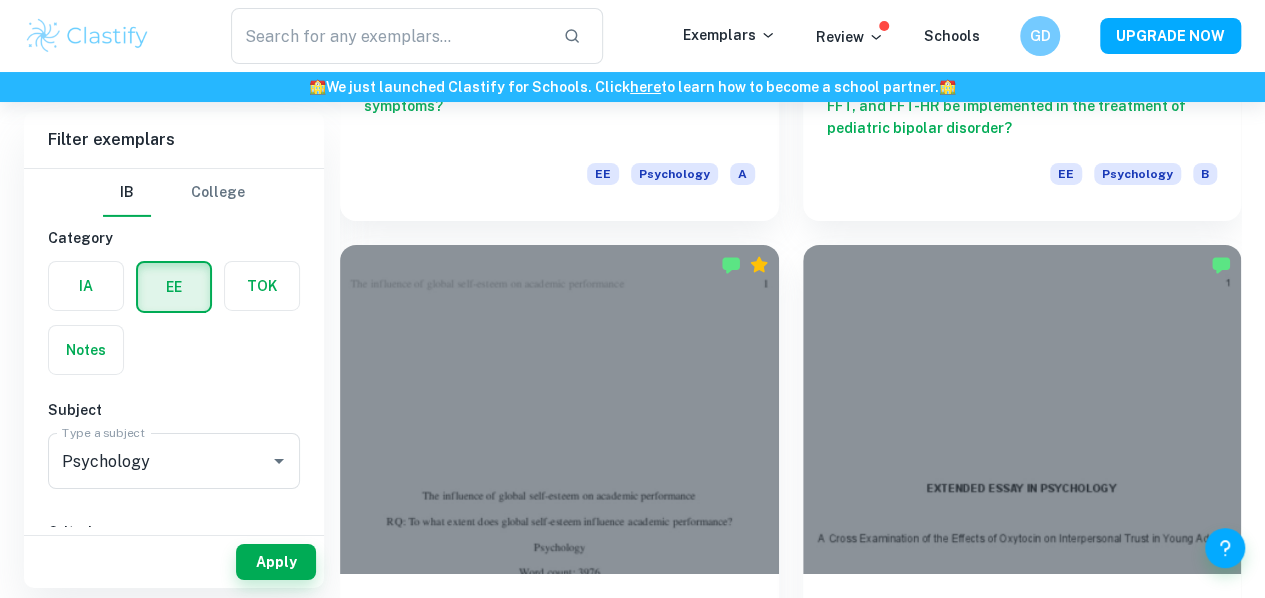scroll, scrollTop: 3196, scrollLeft: 0, axis: vertical 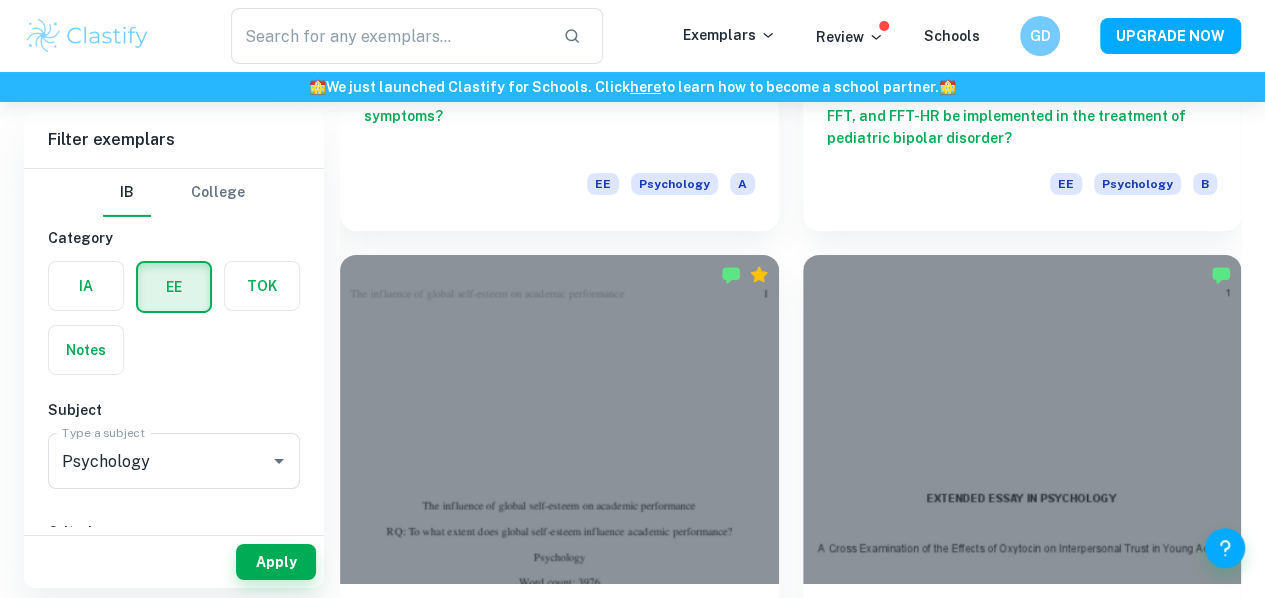 click on "To what extent does autism play a role in the onset of depression?" at bounding box center (1022, 3314) 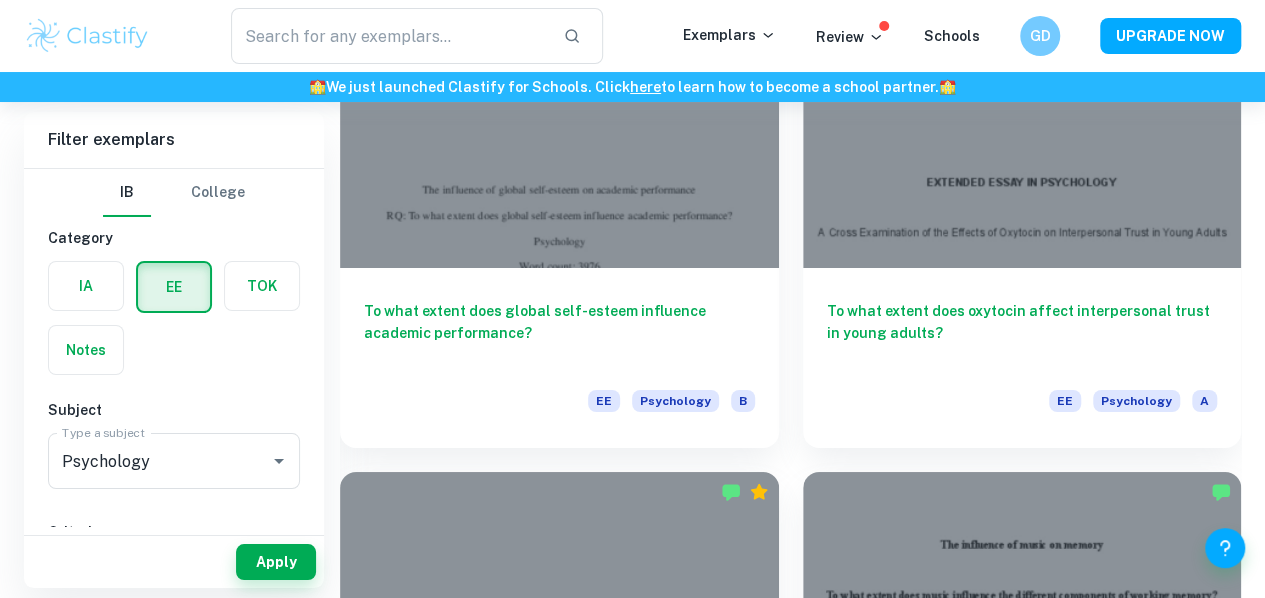 scroll, scrollTop: 3515, scrollLeft: 0, axis: vertical 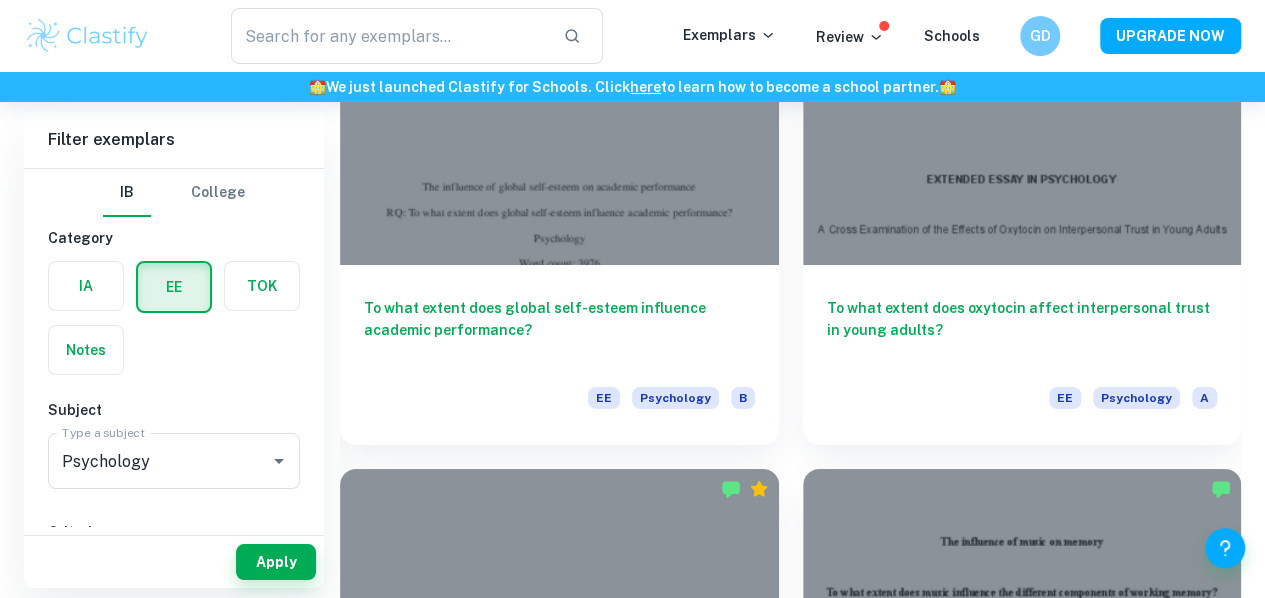 click on "to what extent is schizophrenia developed through inheritance?" at bounding box center (559, 3527) 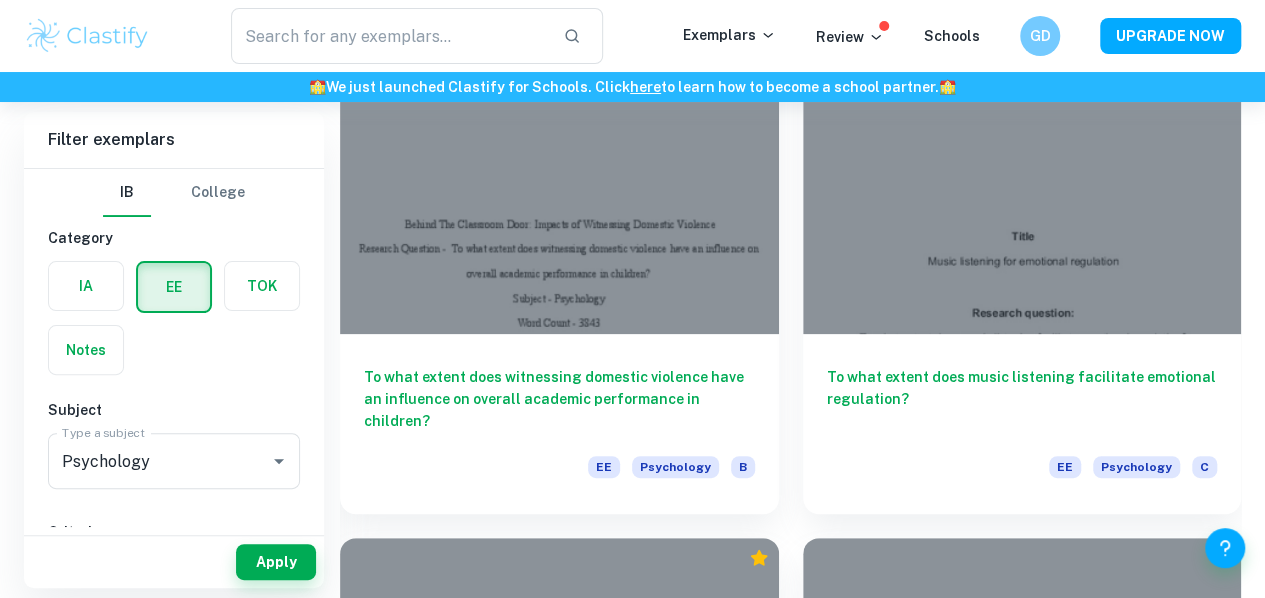 scroll, scrollTop: 7710, scrollLeft: 0, axis: vertical 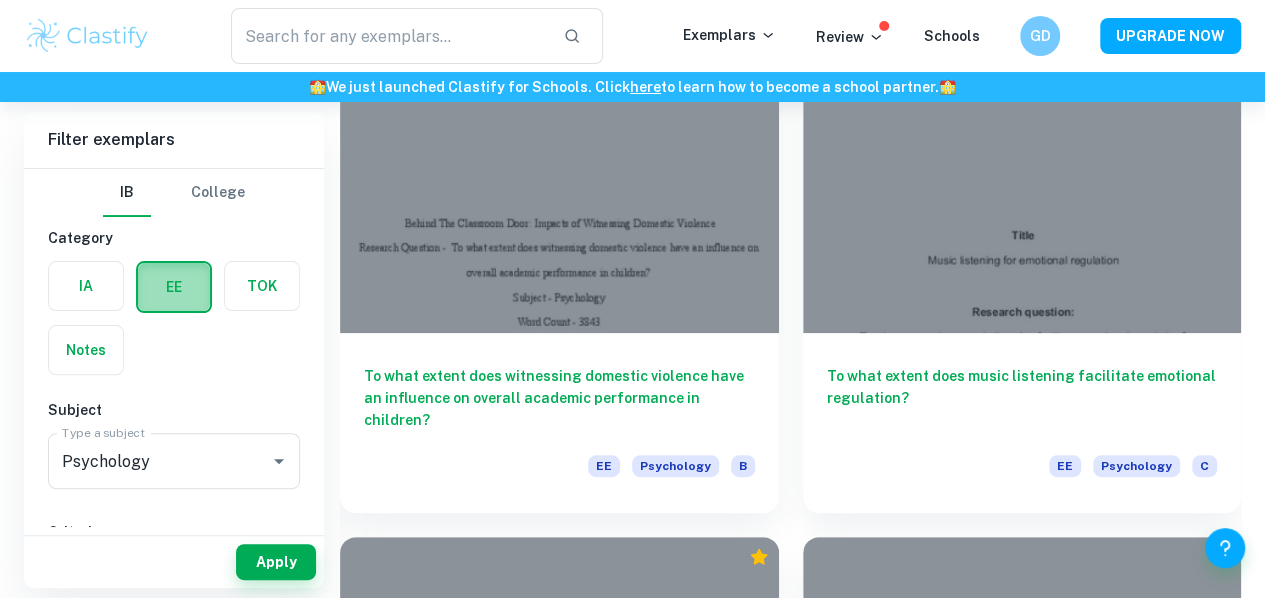 type 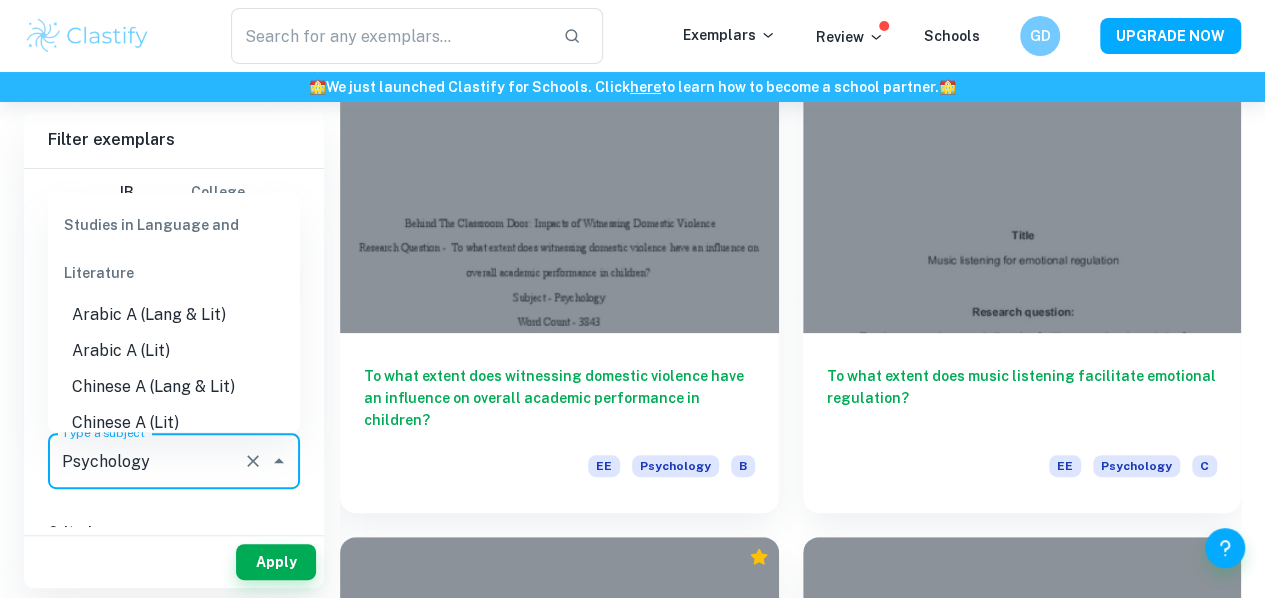 scroll, scrollTop: 1965, scrollLeft: 0, axis: vertical 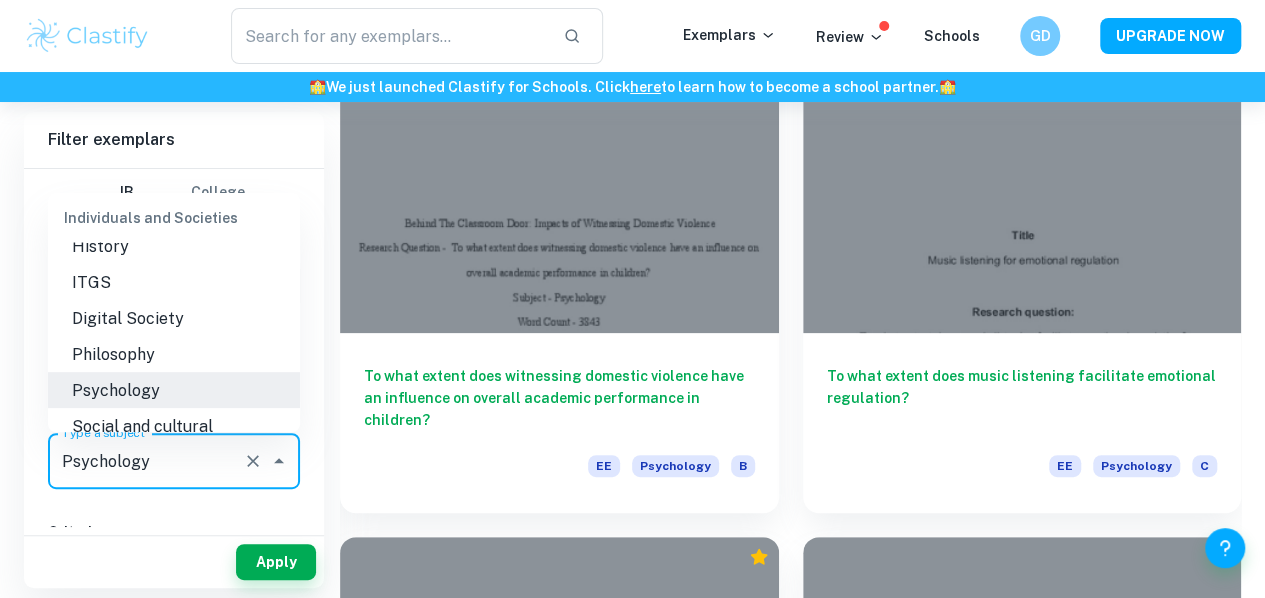 drag, startPoint x: 170, startPoint y: 453, endPoint x: 157, endPoint y: 394, distance: 60.41523 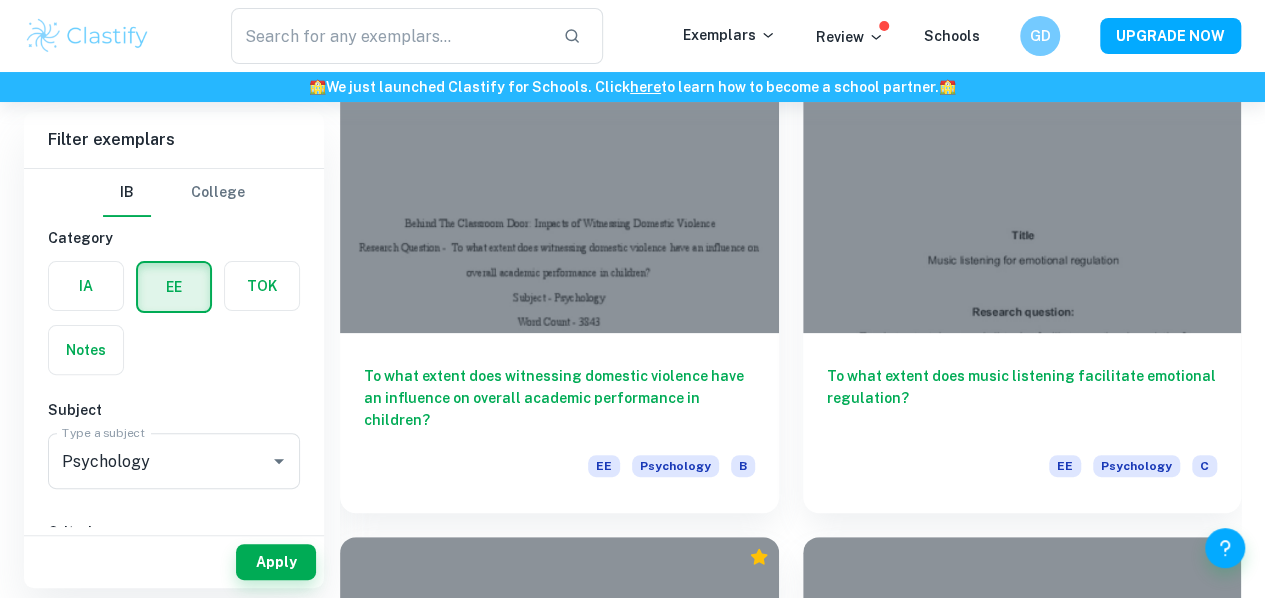click on "Home EE Psychology IB Psychology EE examples Filter Filter exemplars IB College Category IA EE TOK Notes Subject Type a subject Psychology Type a subject Criteria Select Grade A B C D E Session May 2026 May 2025 November 2024 May 2024 November 2023 May 2023 November 2022 May 2022 November 2021 May 2021 Other   Apply Filter exemplars IB College Category IA EE TOK Notes Subject Type a subject Psychology Type a subject Criteria Select Grade A B C D E Session May 2026 May 2025 November 2024 May 2024 November 2023 May 2023 November 2022 May 2022 November 2021 May 2021 Other   Apply   To what extent does undernourishment influence the psychological aspect of academic performance in school children of low socio-economic backgrounds? EE Psychology A To what extent can the increased rate of eating disorders in female ballet dancers be attributed to external pressure? EE Psychology A Want full marks on your  EE ? Get expert feedback from an IB examiner!  🎯 Promoted Advertise with Clastify EE Psychology A EE B EE A" at bounding box center (632, 2314) 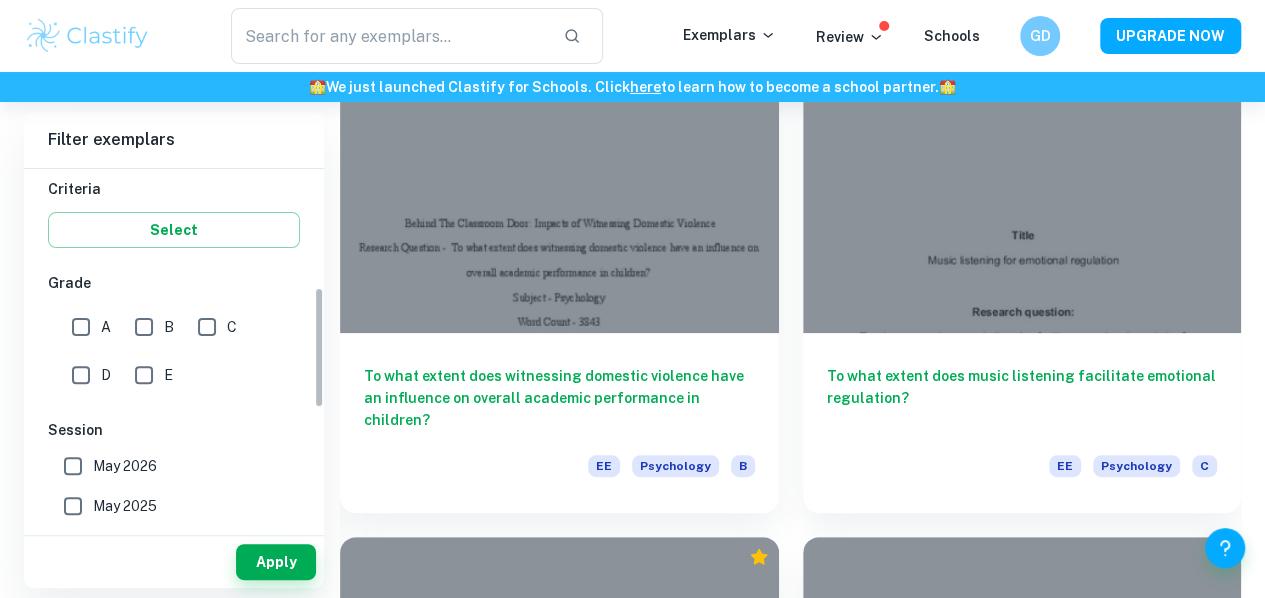 scroll, scrollTop: 350, scrollLeft: 0, axis: vertical 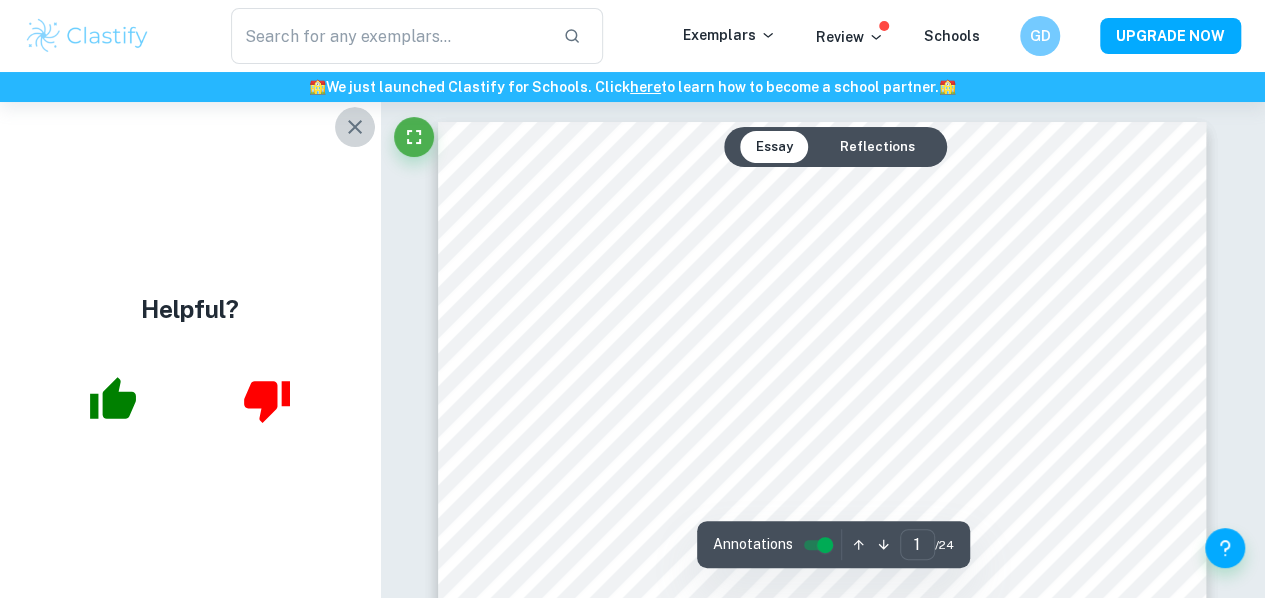 click 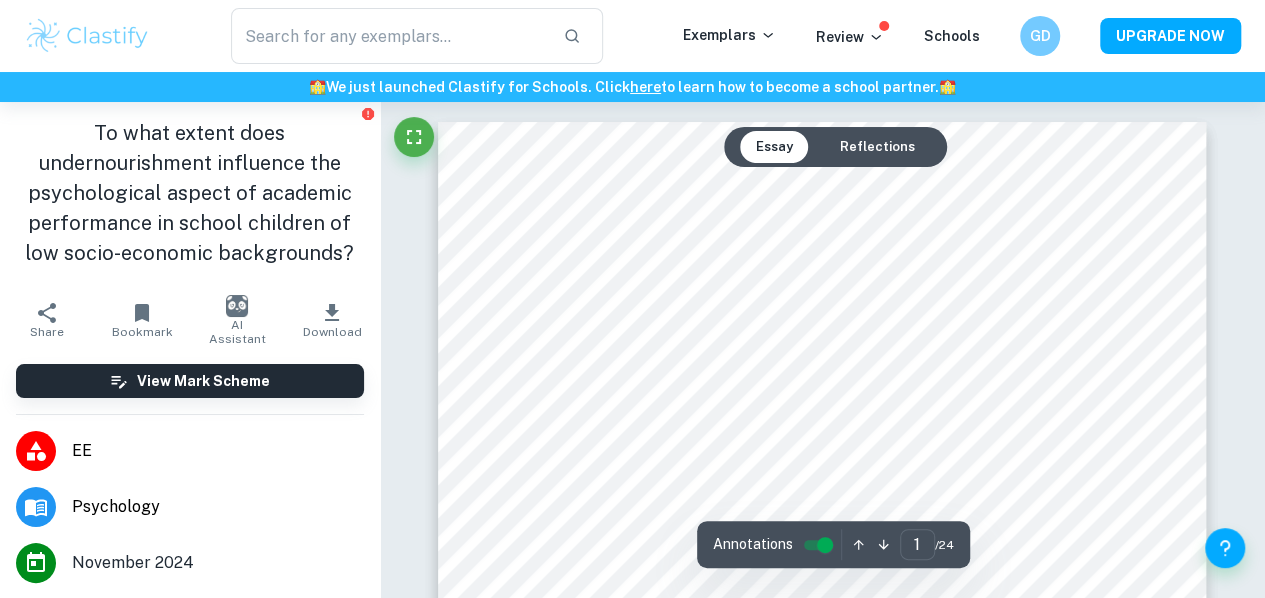 click on "Reflections" at bounding box center [877, 147] 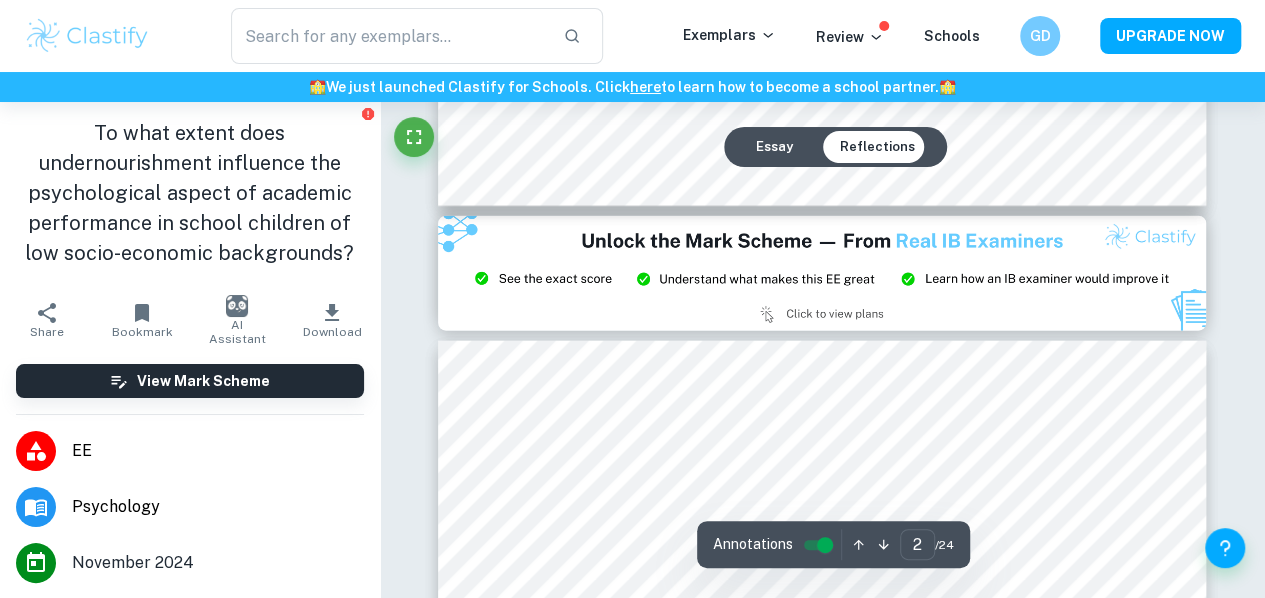 scroll, scrollTop: 2314, scrollLeft: 0, axis: vertical 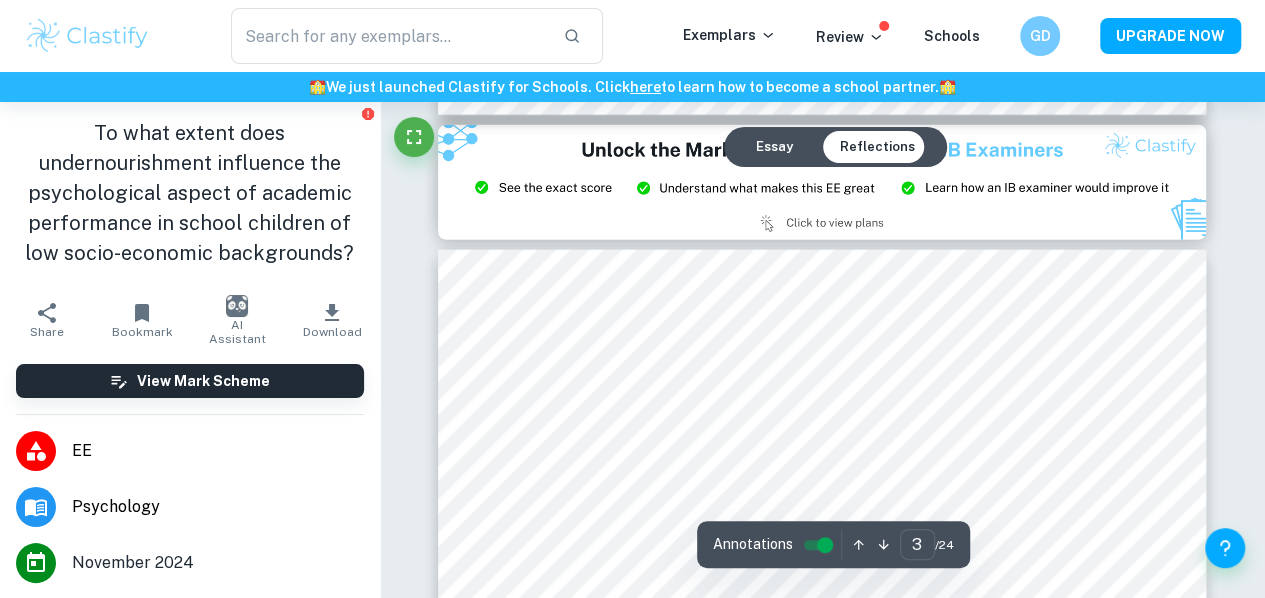 click on "Essay" at bounding box center [774, 147] 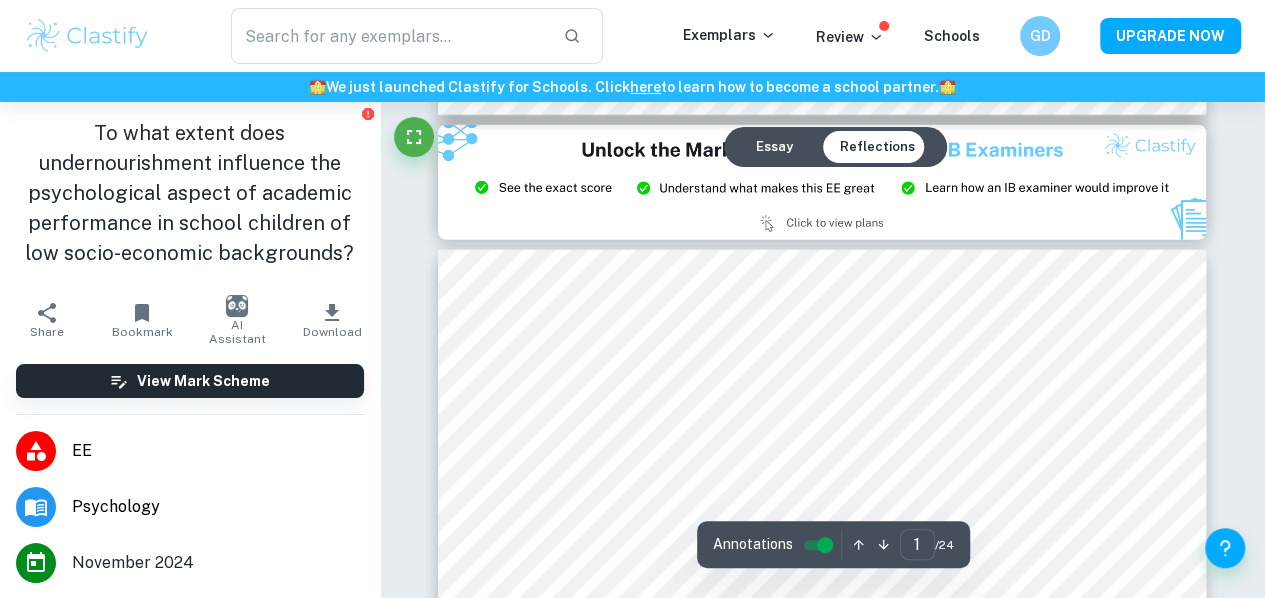 scroll, scrollTop: 0, scrollLeft: 0, axis: both 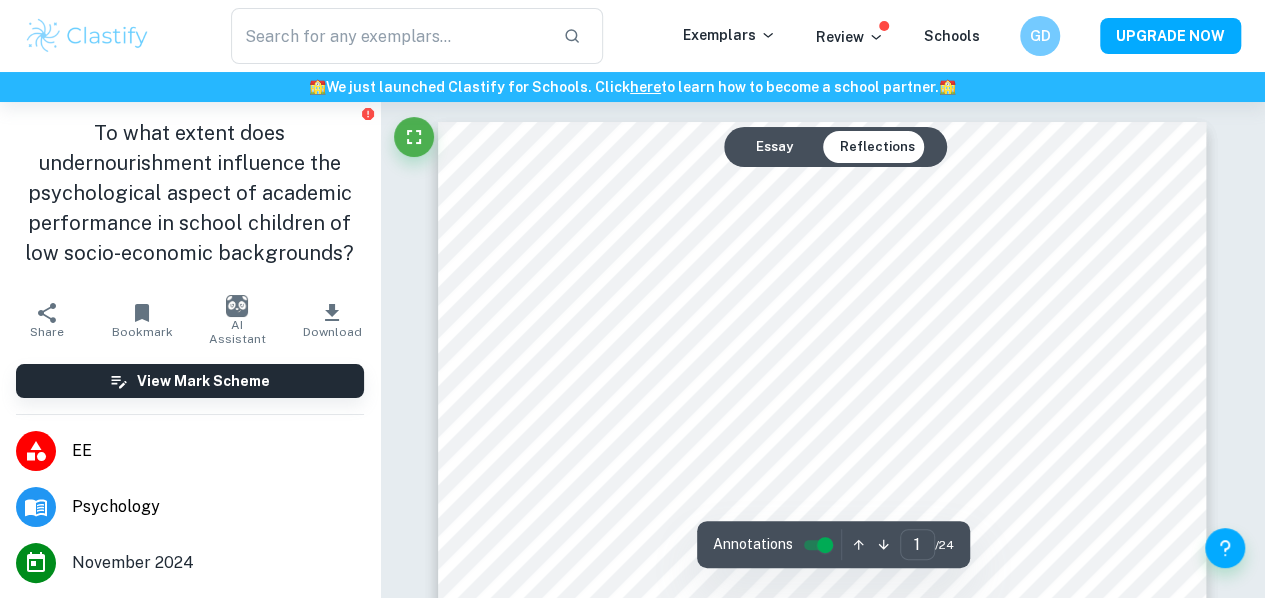 click on "Reflections" at bounding box center (877, 147) 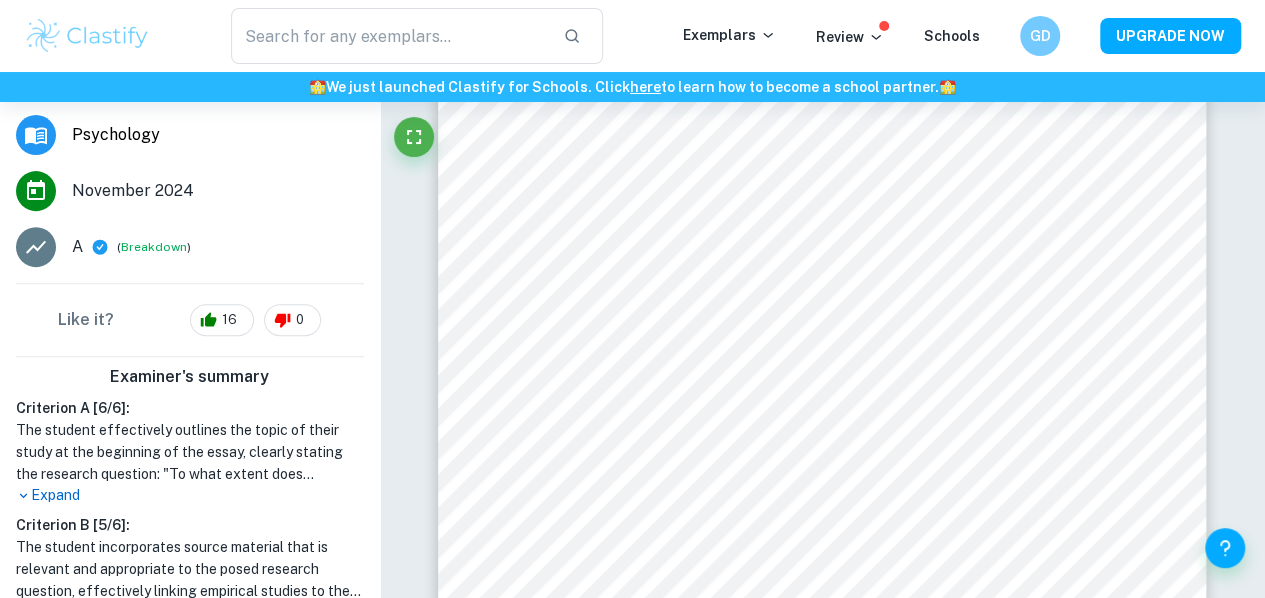 scroll, scrollTop: 415, scrollLeft: 0, axis: vertical 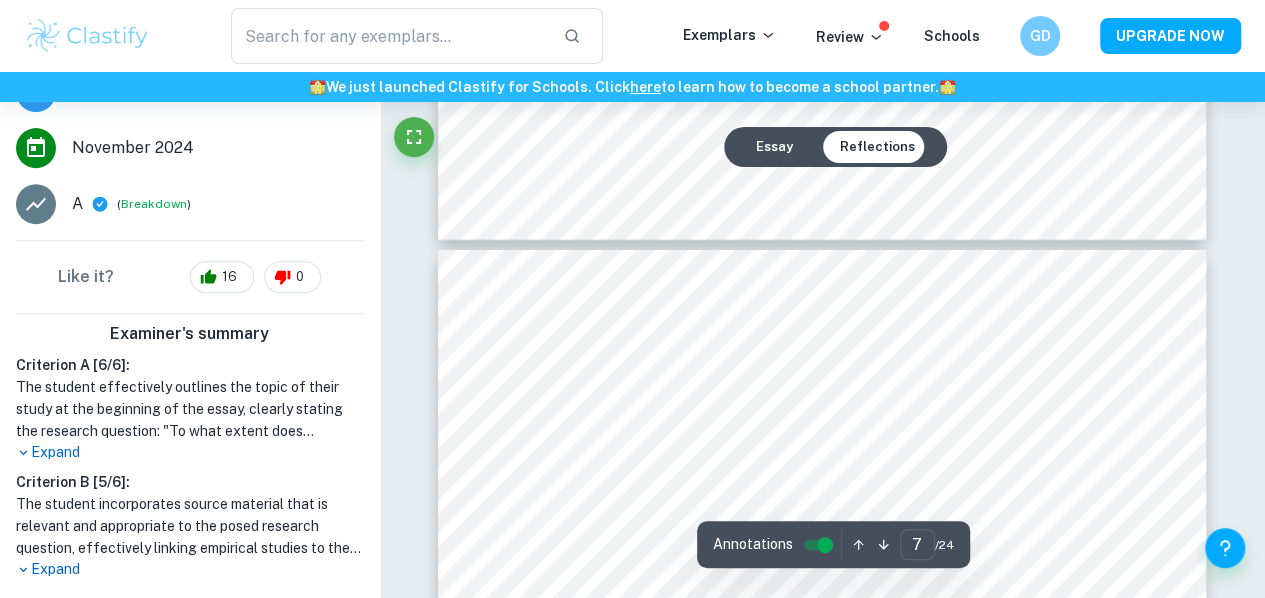type on "6" 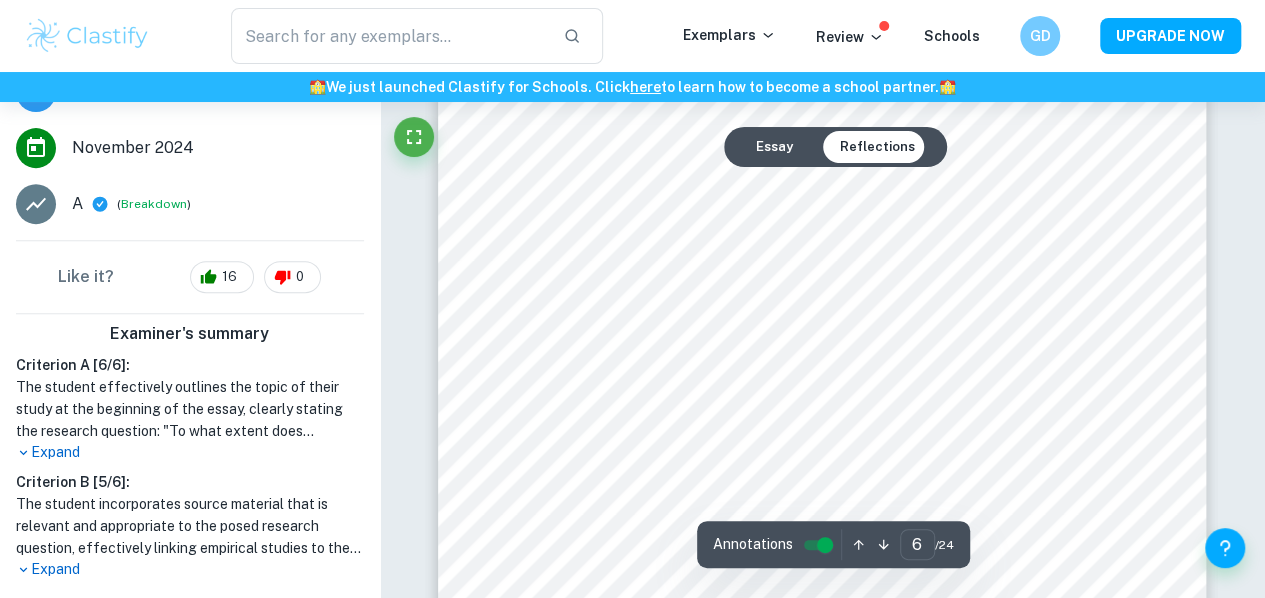 scroll, scrollTop: 6109, scrollLeft: 0, axis: vertical 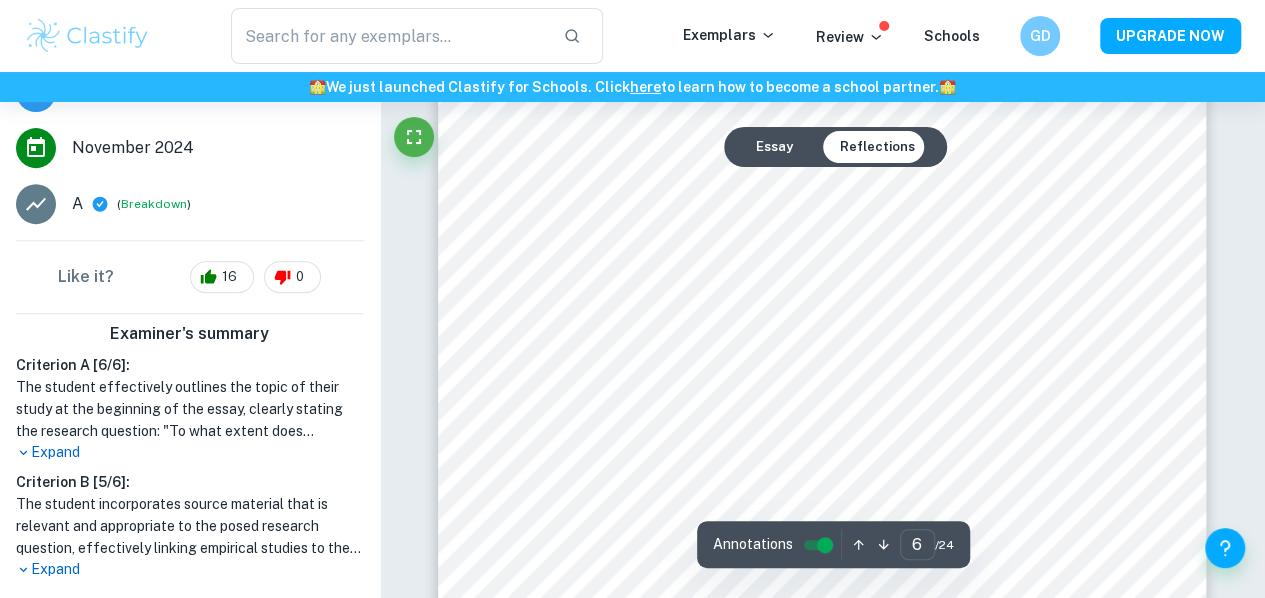 click at bounding box center (821, 201) 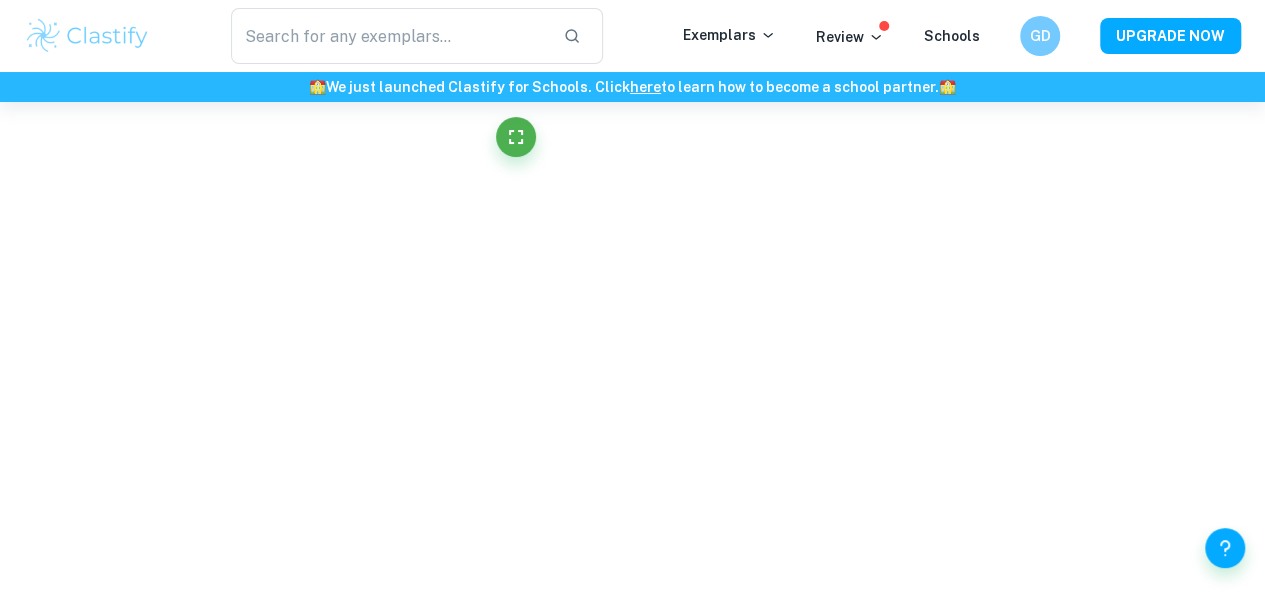 scroll, scrollTop: 0, scrollLeft: 0, axis: both 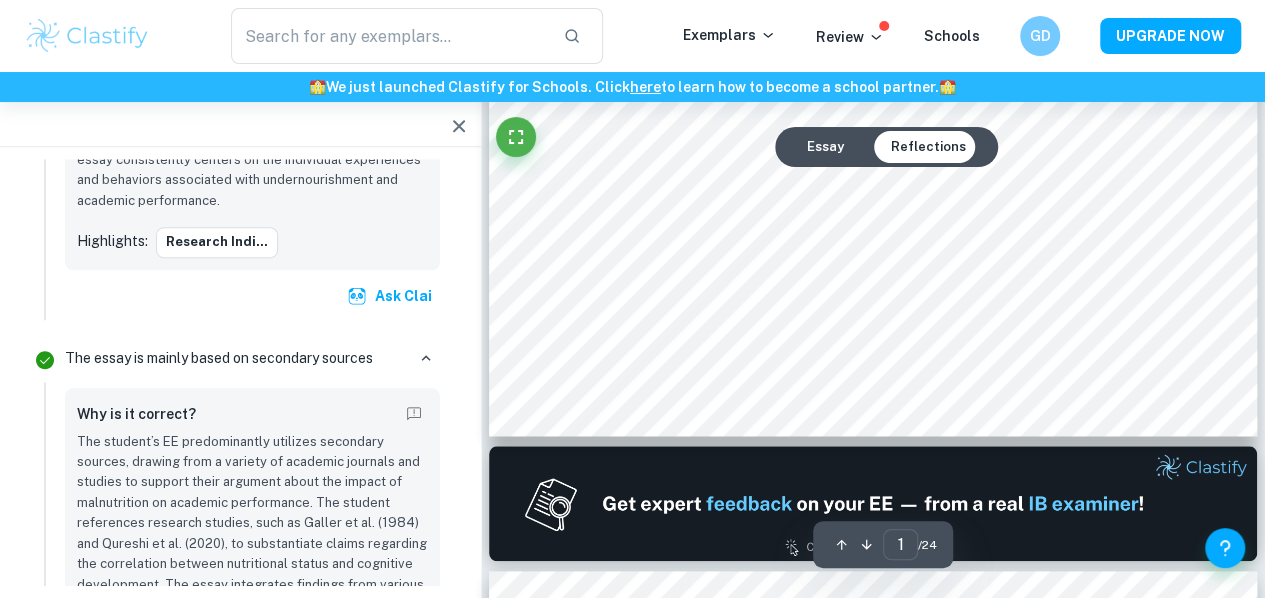 type on "2" 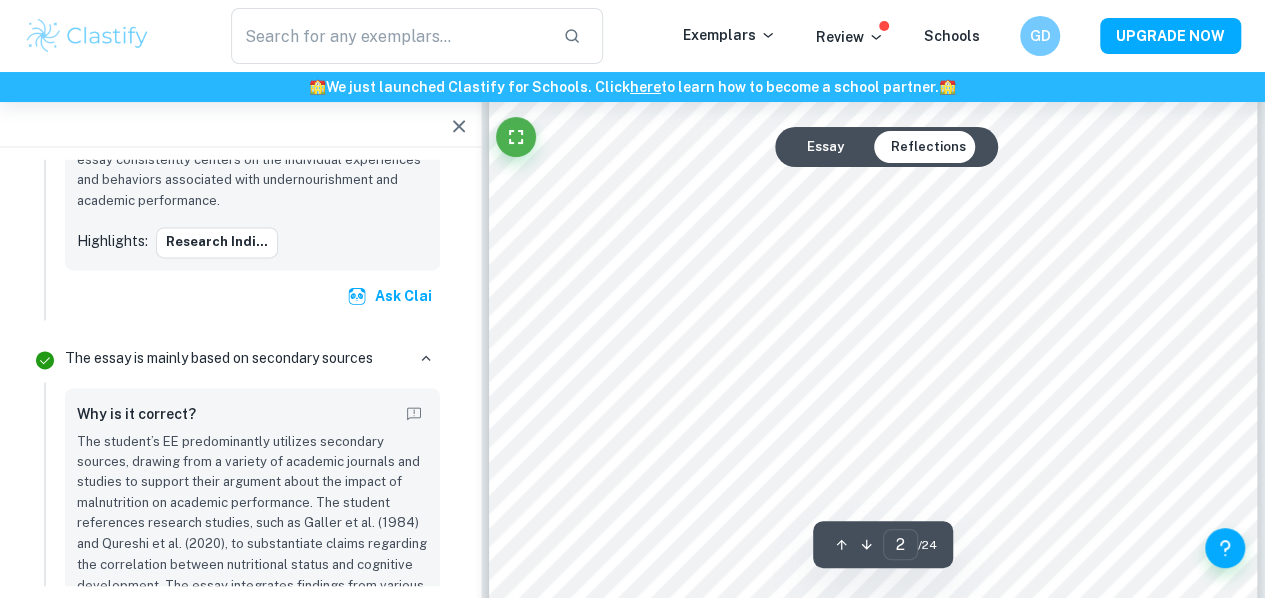 scroll, scrollTop: 1346, scrollLeft: 0, axis: vertical 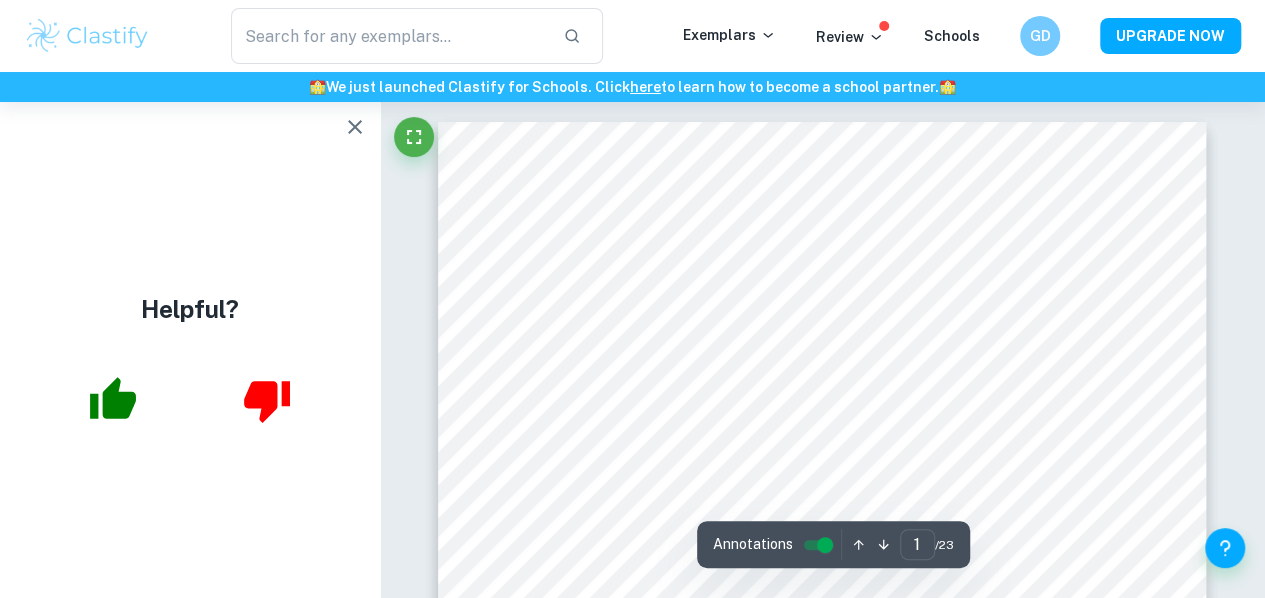 click 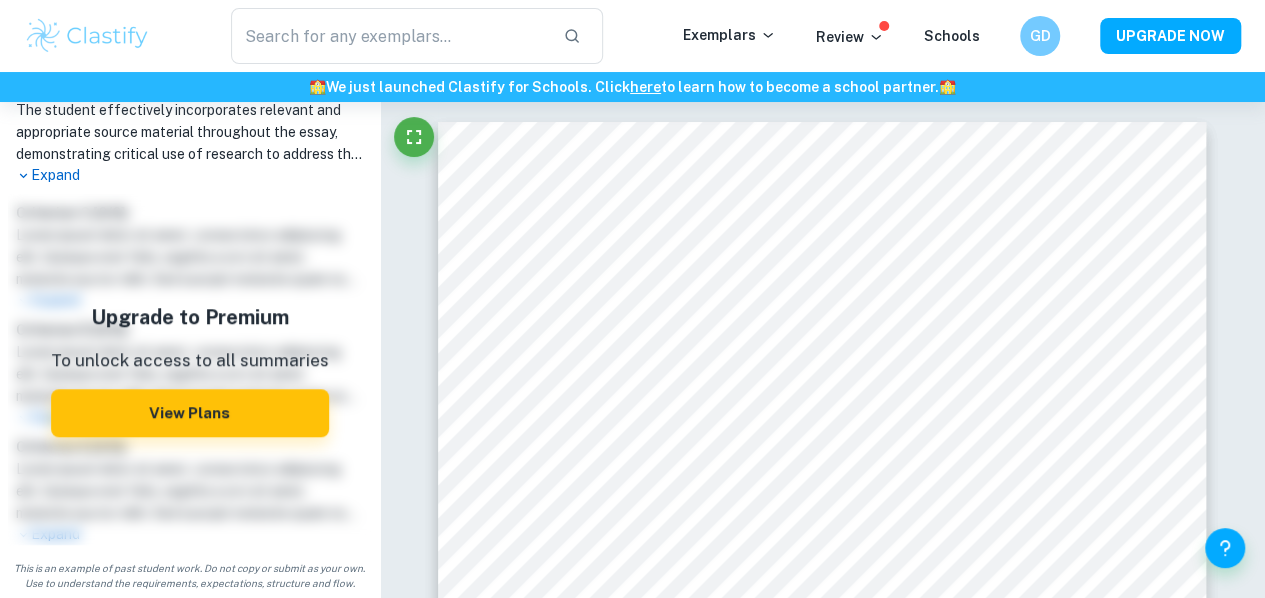 scroll, scrollTop: 427, scrollLeft: 0, axis: vertical 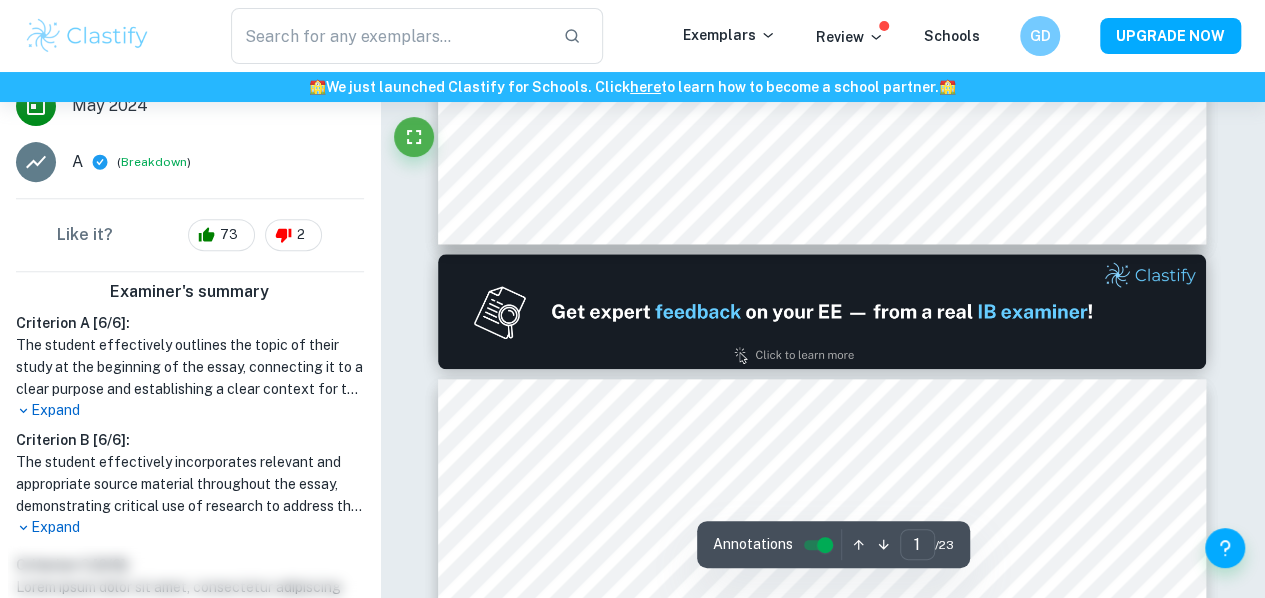 type on "2" 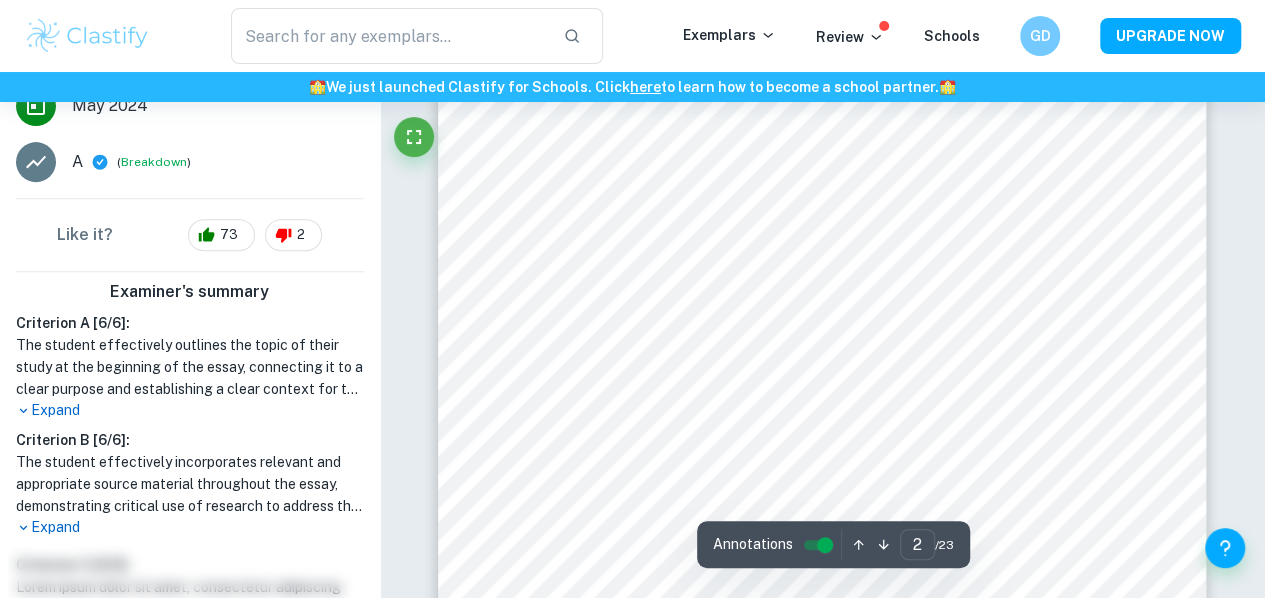 scroll, scrollTop: 1315, scrollLeft: 0, axis: vertical 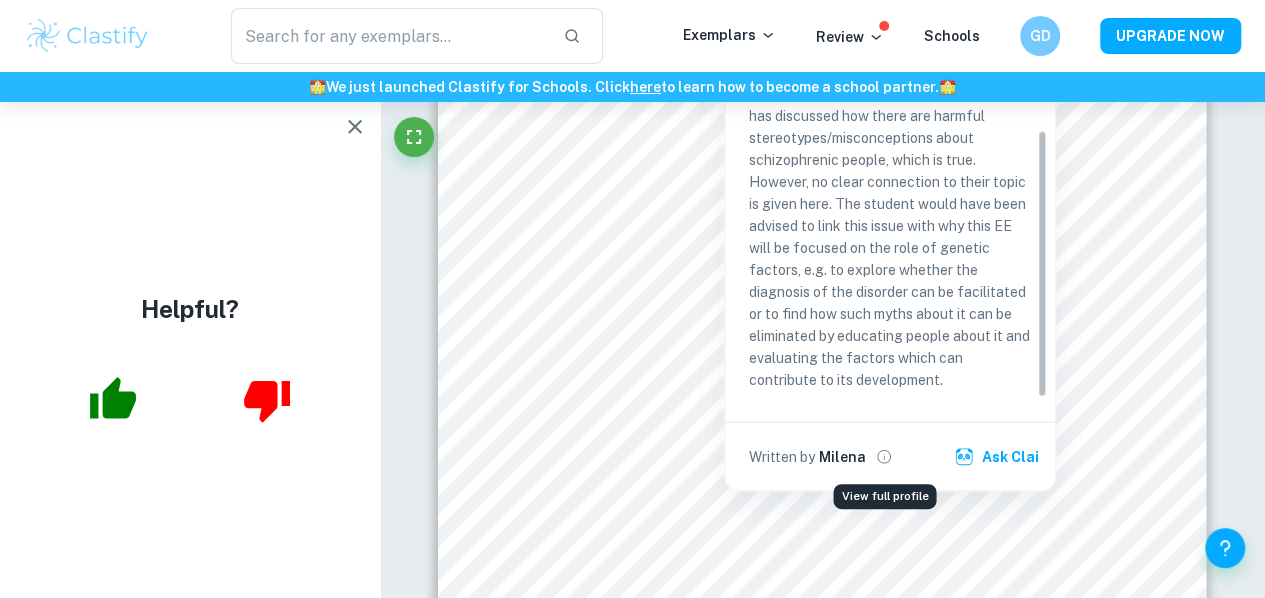 click at bounding box center (884, 457) 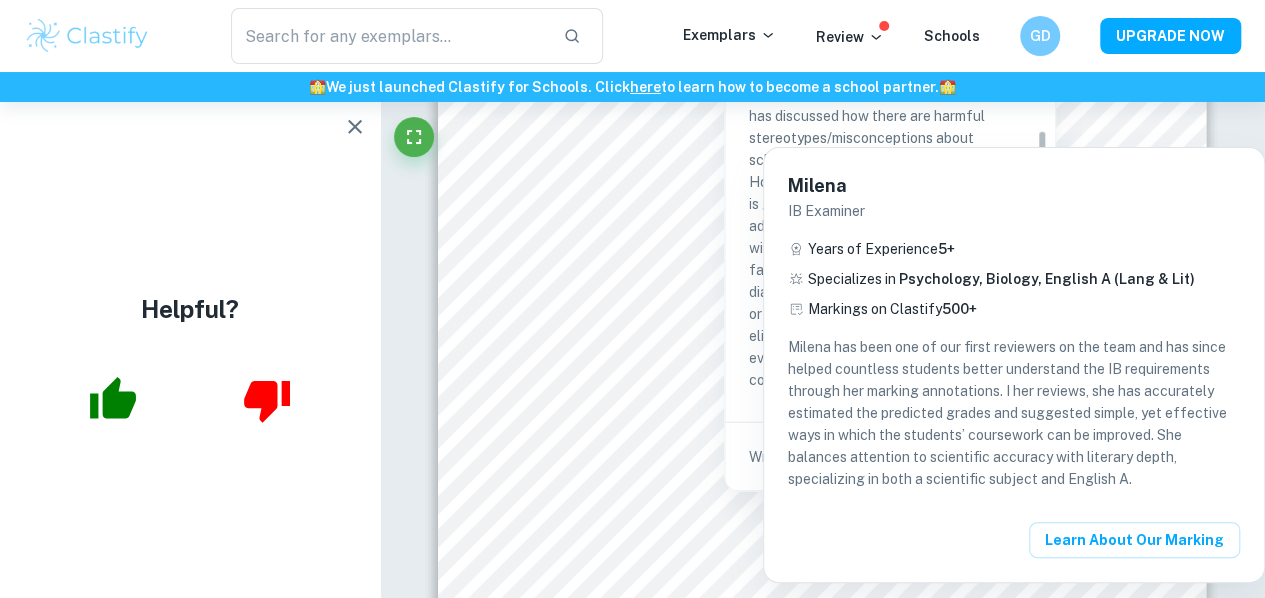 click at bounding box center (632, 299) 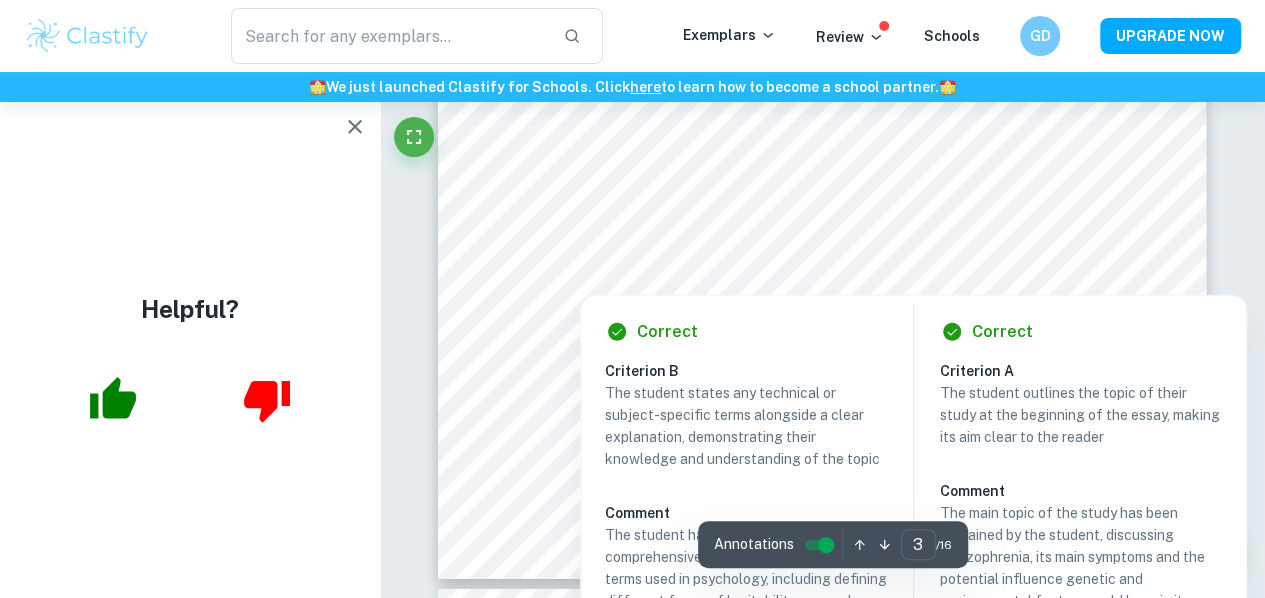 scroll, scrollTop: 2793, scrollLeft: 0, axis: vertical 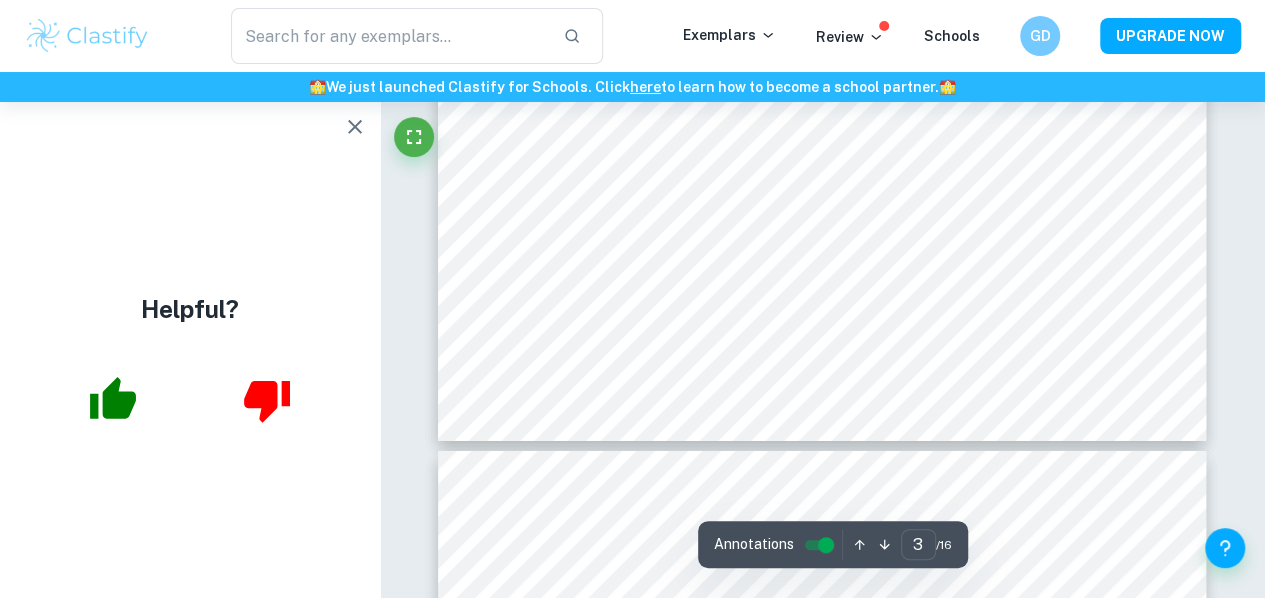 type on "4" 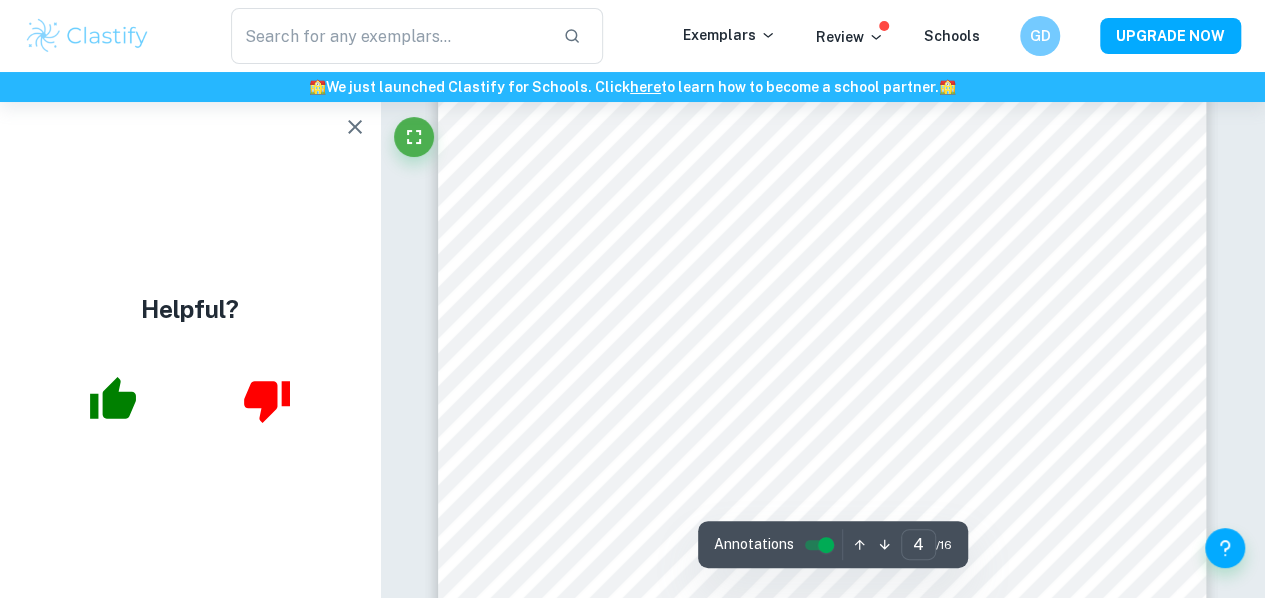 scroll, scrollTop: 3425, scrollLeft: 0, axis: vertical 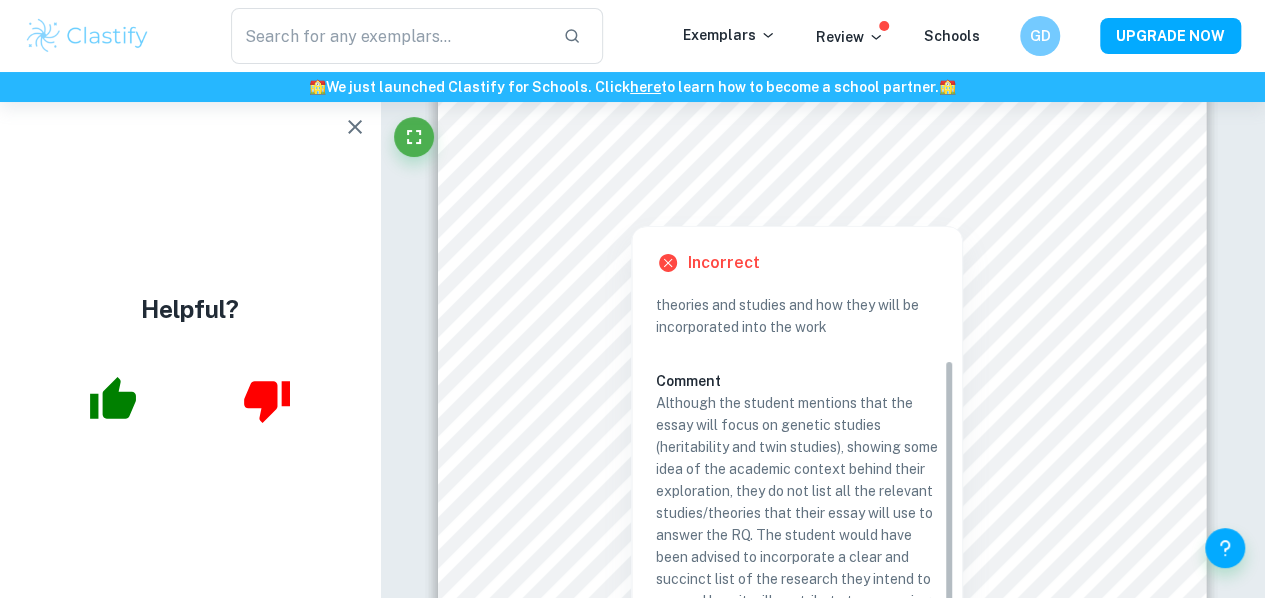 click on "The essay includes a clear description of the approach to the topic, including a discussion of relevant psychological theories and studies and how they will be incorporated into the work Comment Although the student mentions that the essay will focus on genetic studies (heritability and twin studies), showing some idea of the academic context behind their exploration, they do not list all the relevant studies/theories that their essay will use to answer the RQ. The student would have been advised to incorporate a clear and succinct list of the research they intend to use and how it will contribute to answering the RQ." at bounding box center (805, 431) 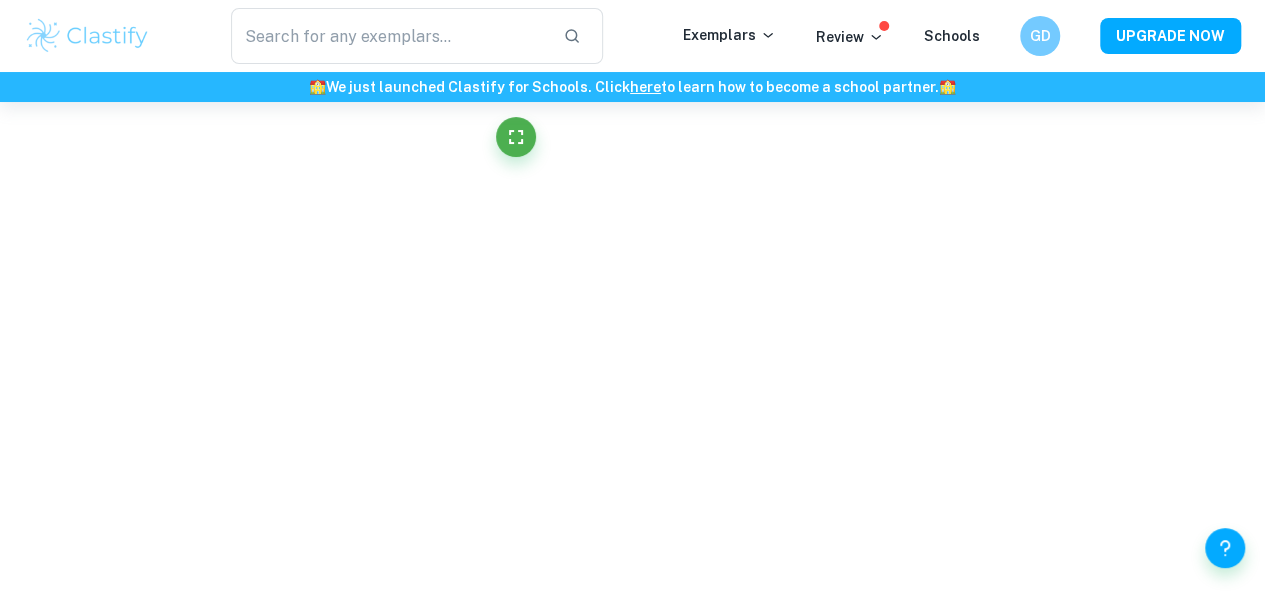 scroll, scrollTop: 3445, scrollLeft: 0, axis: vertical 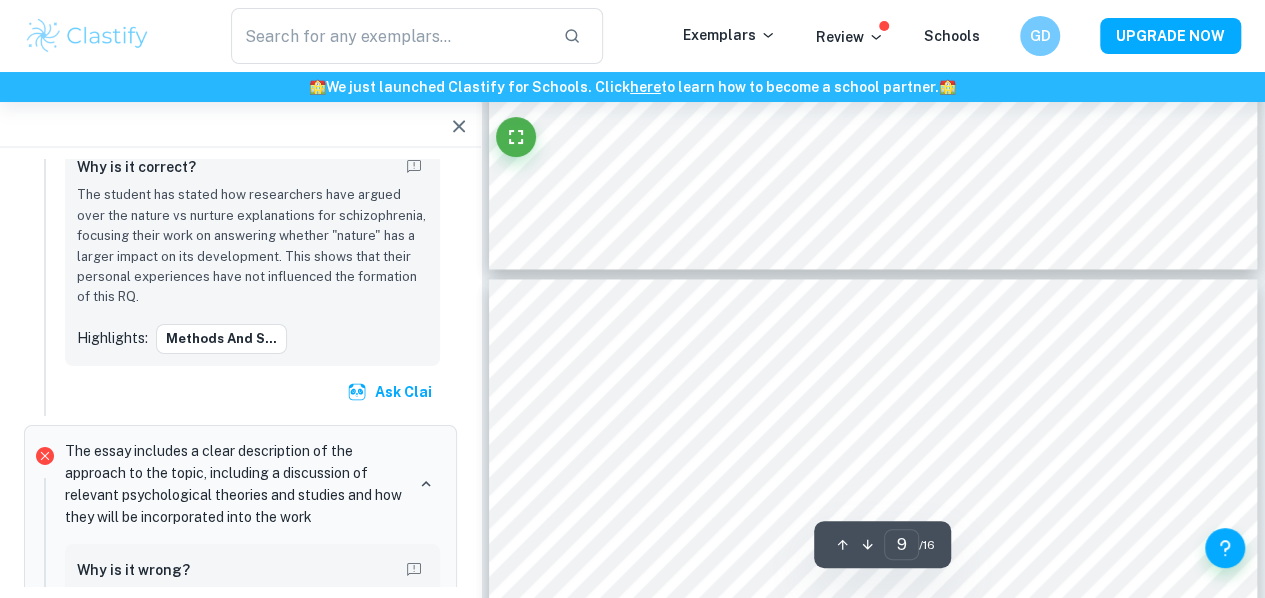 type on "10" 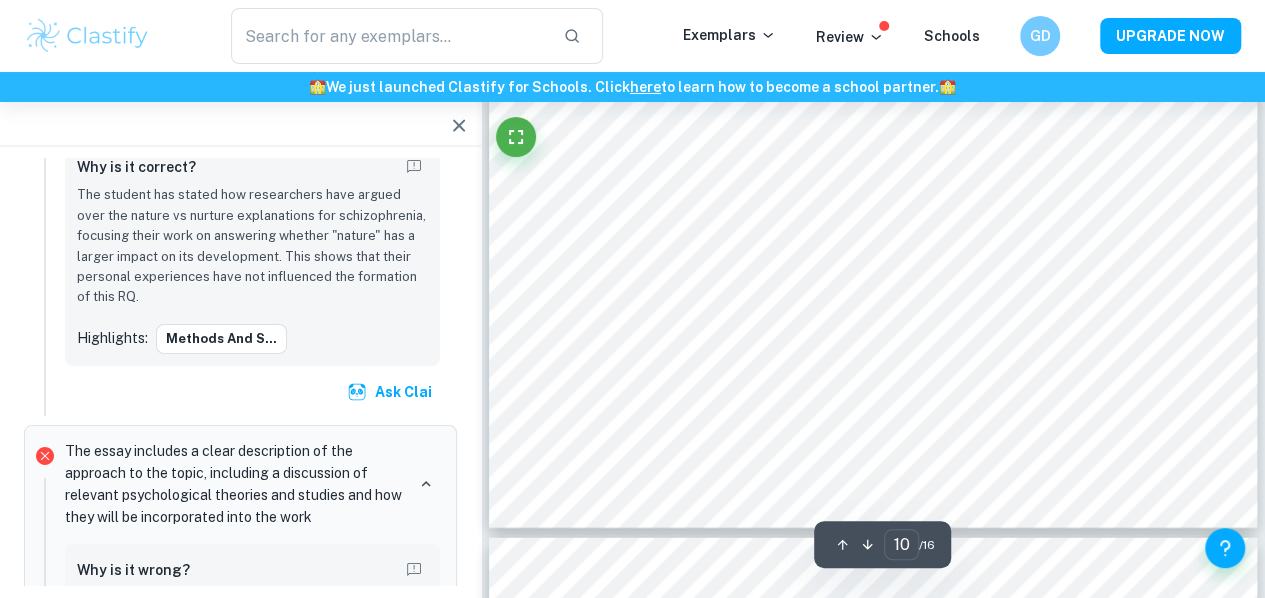 scroll, scrollTop: 9745, scrollLeft: 0, axis: vertical 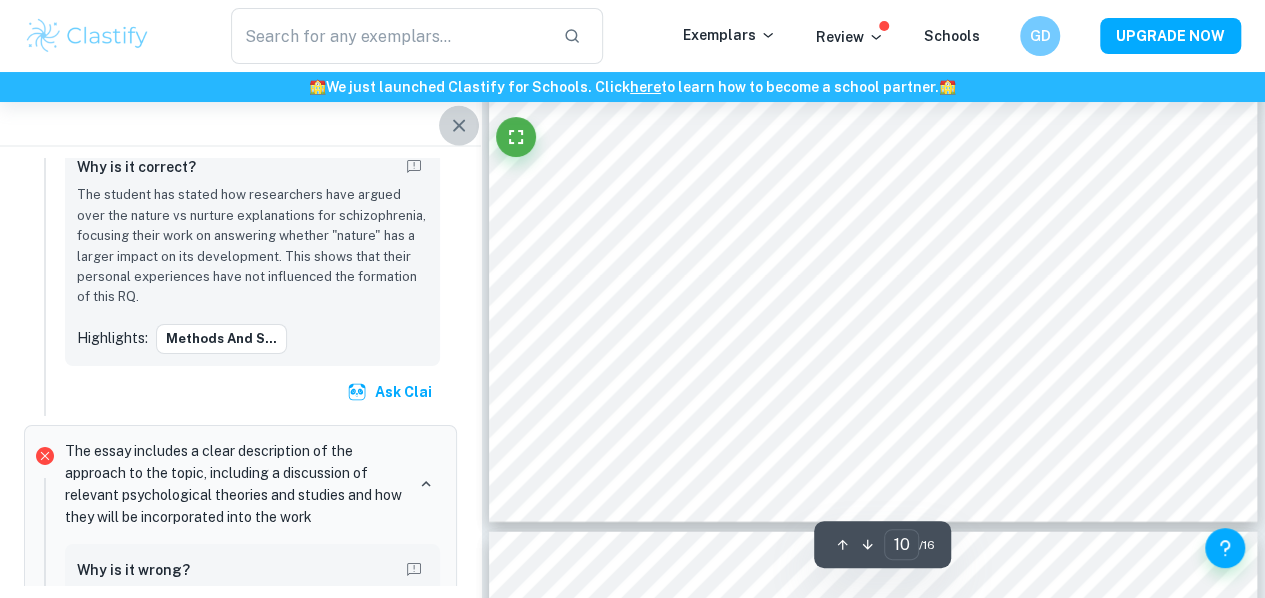 click 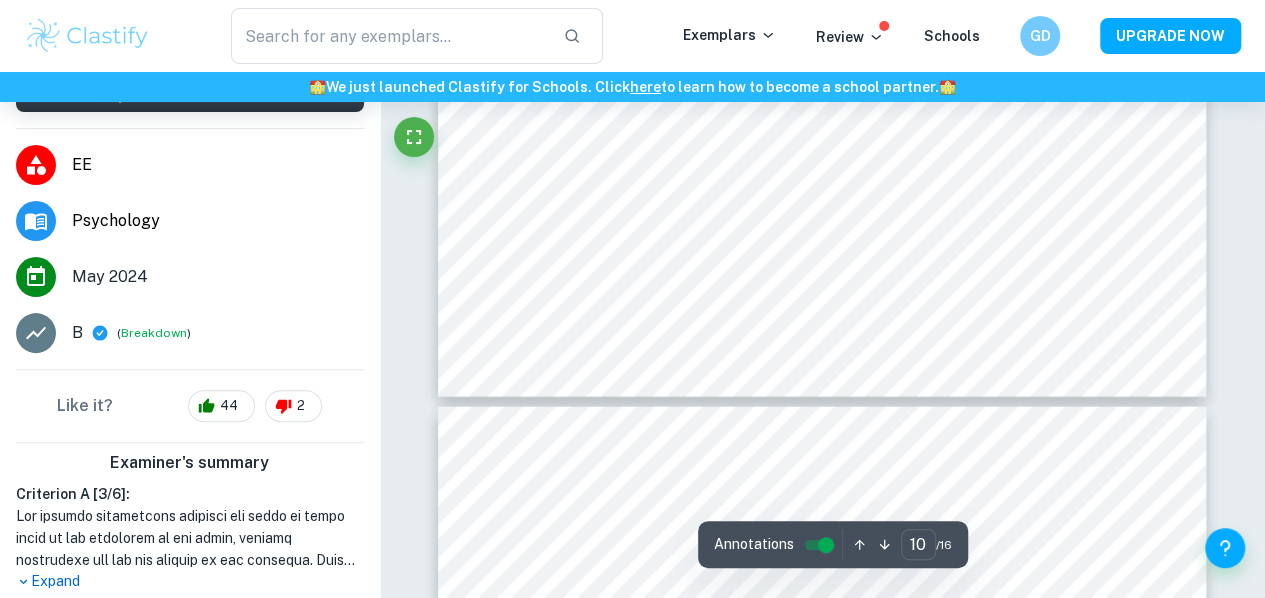 scroll, scrollTop: 194, scrollLeft: 0, axis: vertical 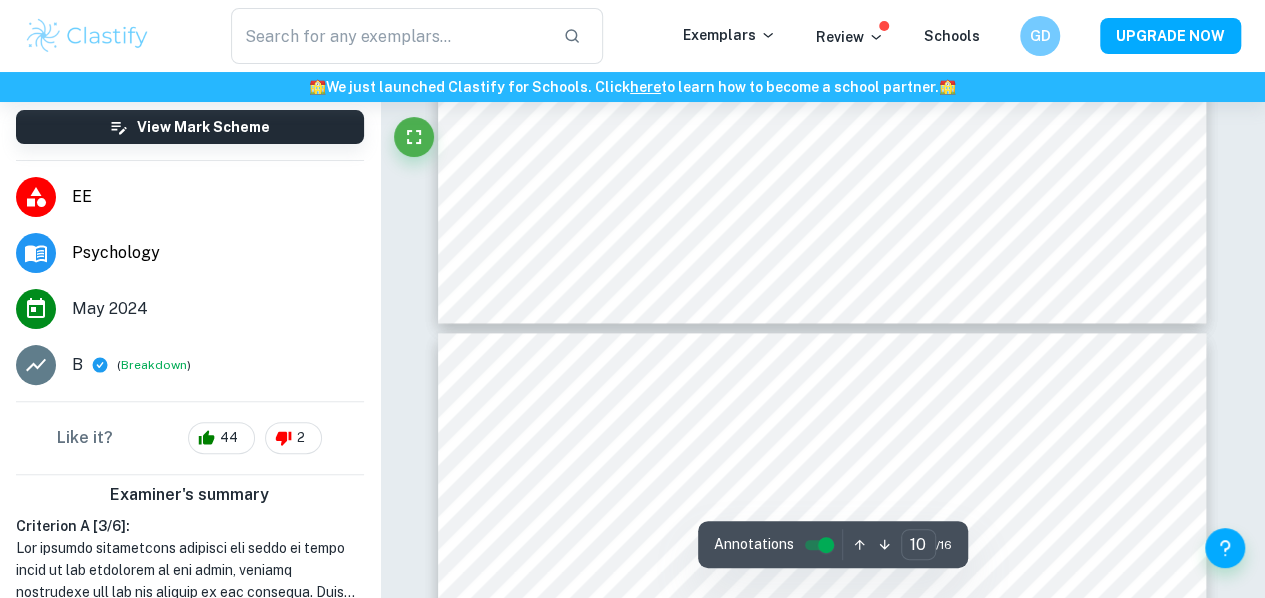 type on "9" 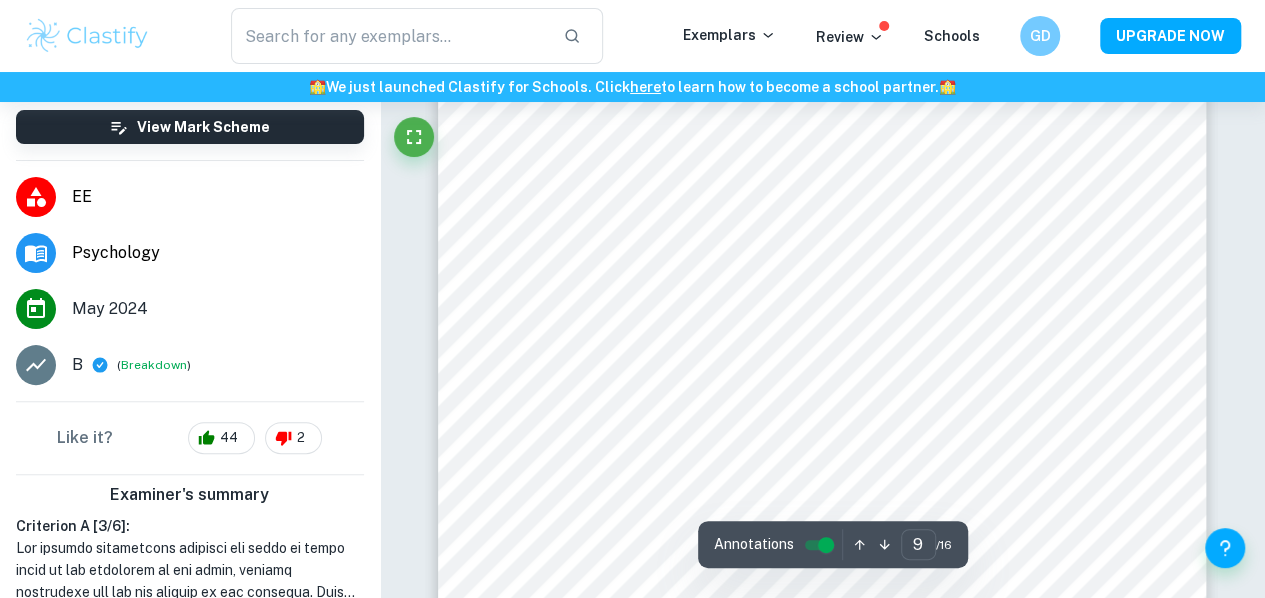 scroll, scrollTop: 8458, scrollLeft: 0, axis: vertical 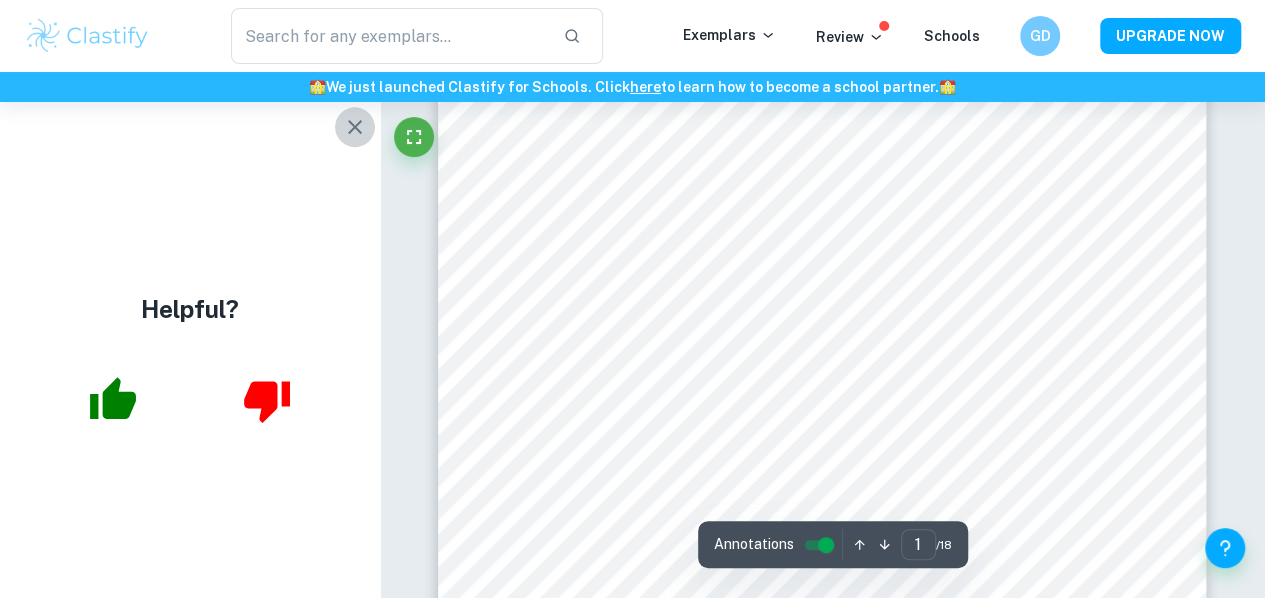 click 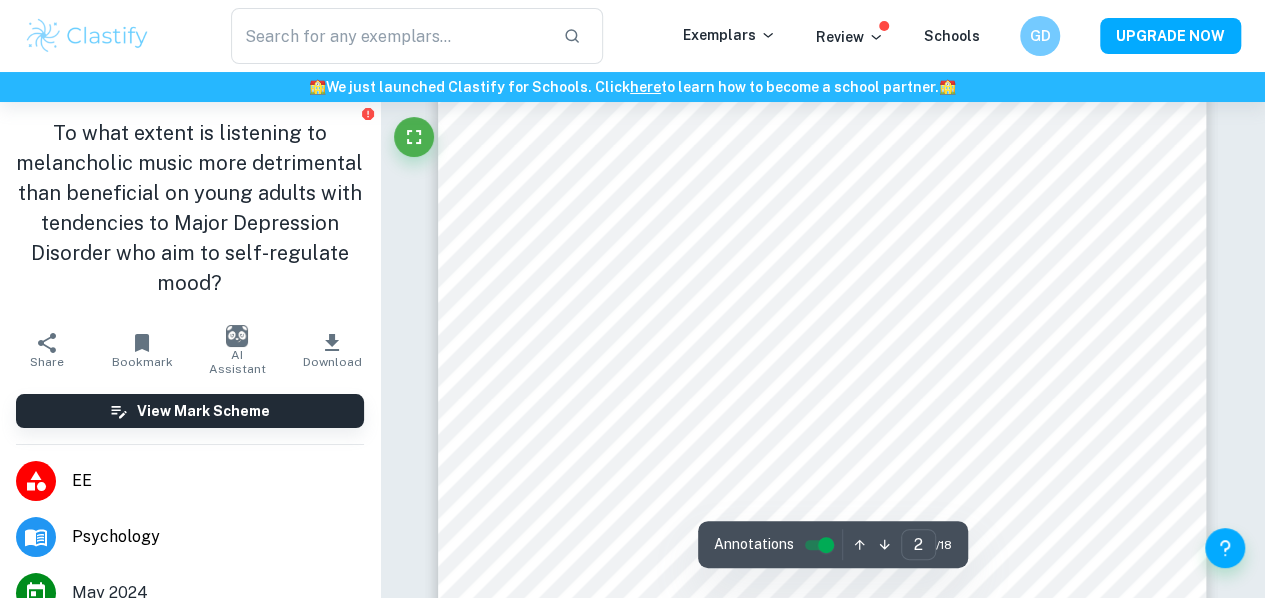 scroll, scrollTop: 1436, scrollLeft: 0, axis: vertical 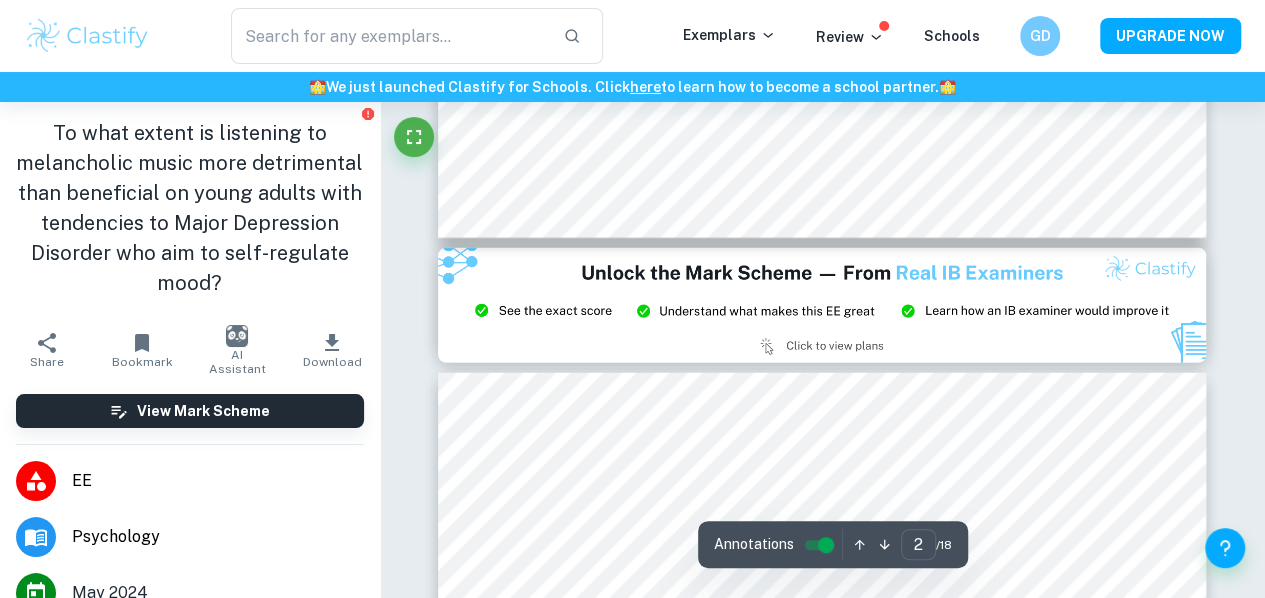 type on "3" 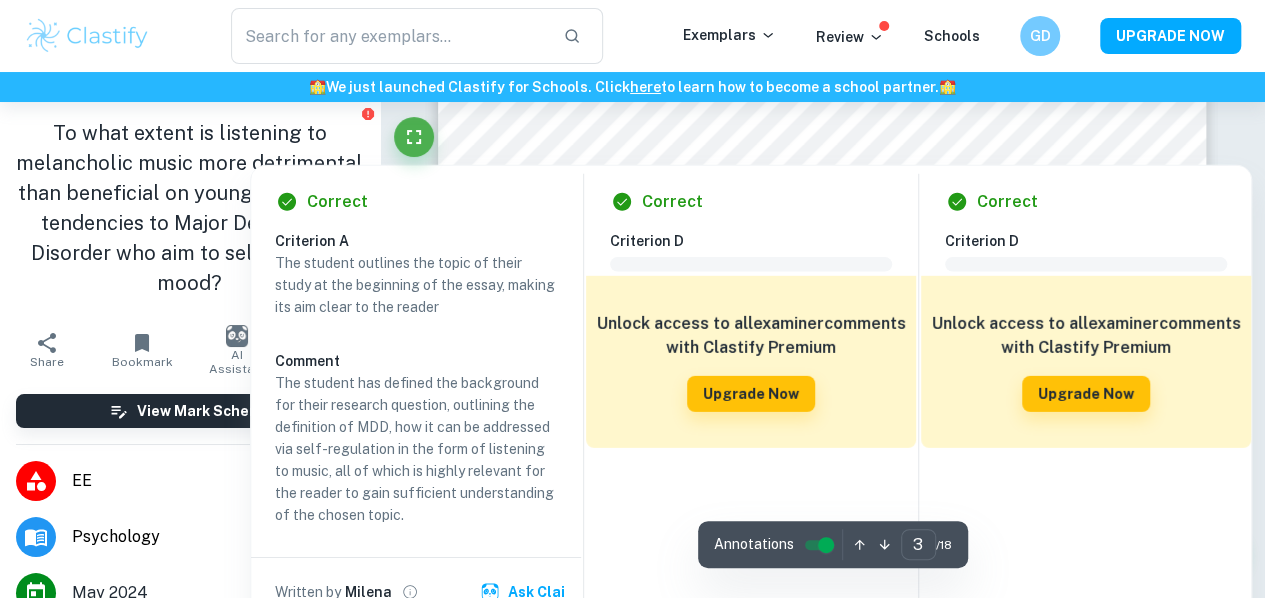 scroll, scrollTop: 2915, scrollLeft: 0, axis: vertical 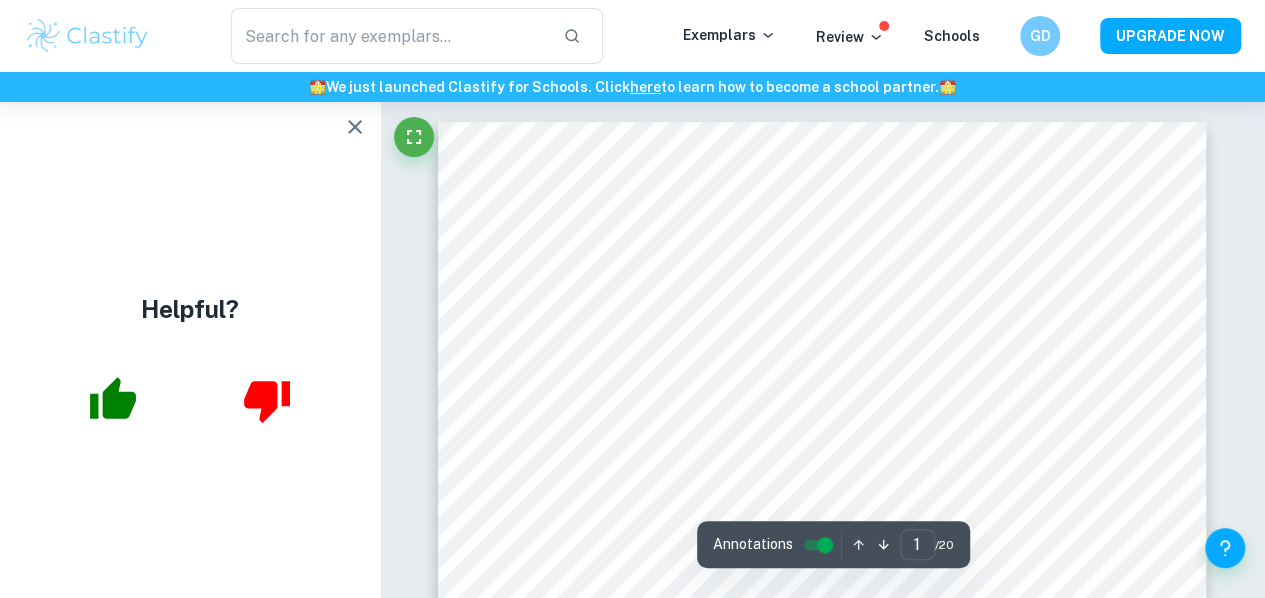 click 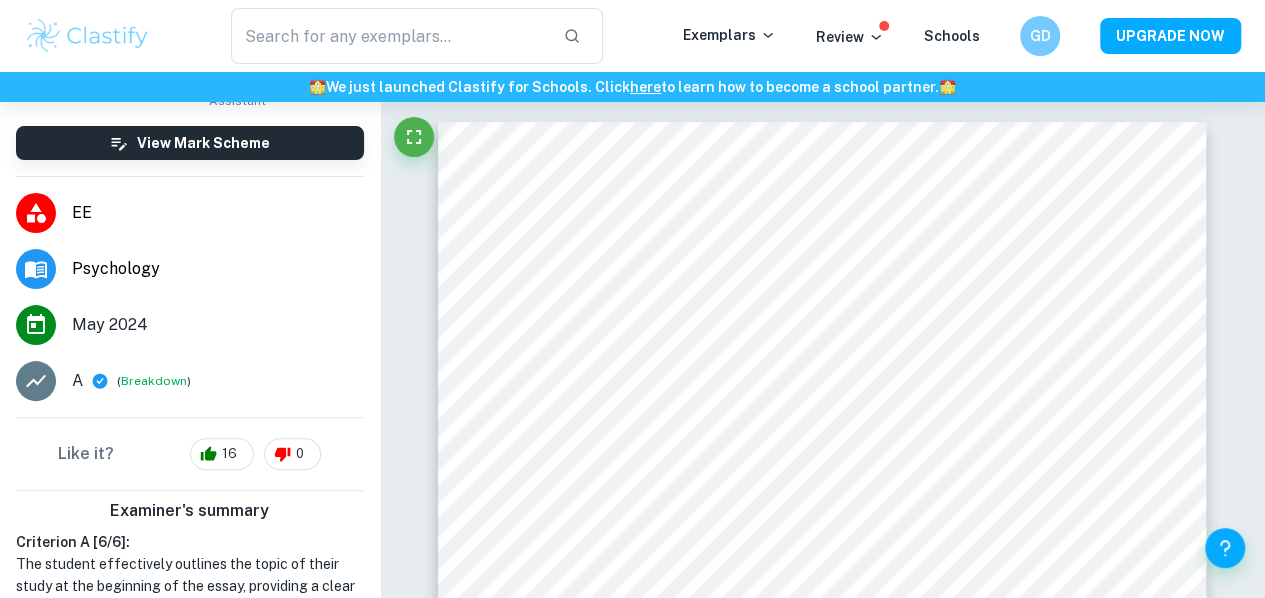 scroll, scrollTop: 209, scrollLeft: 0, axis: vertical 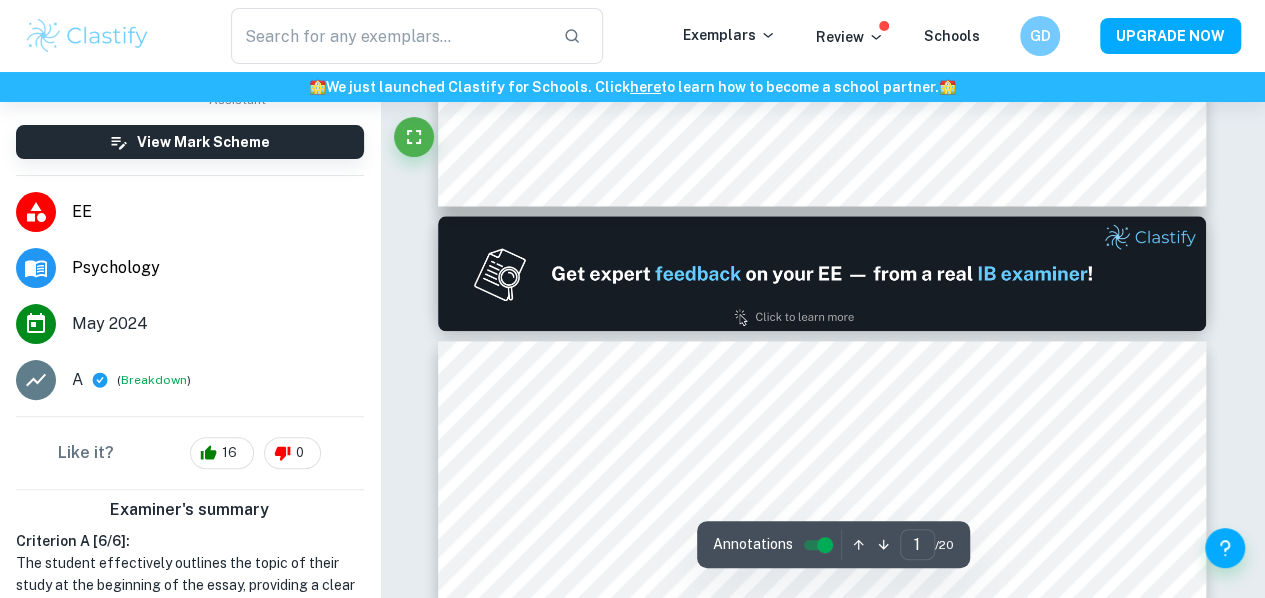 type on "2" 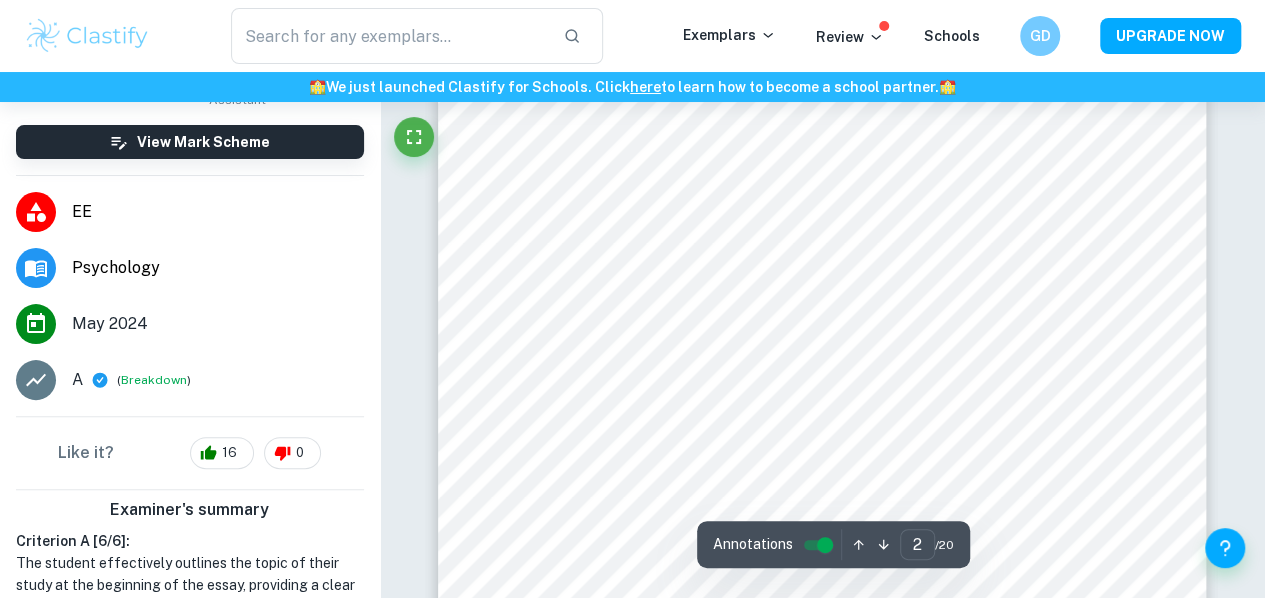 scroll, scrollTop: 1322, scrollLeft: 0, axis: vertical 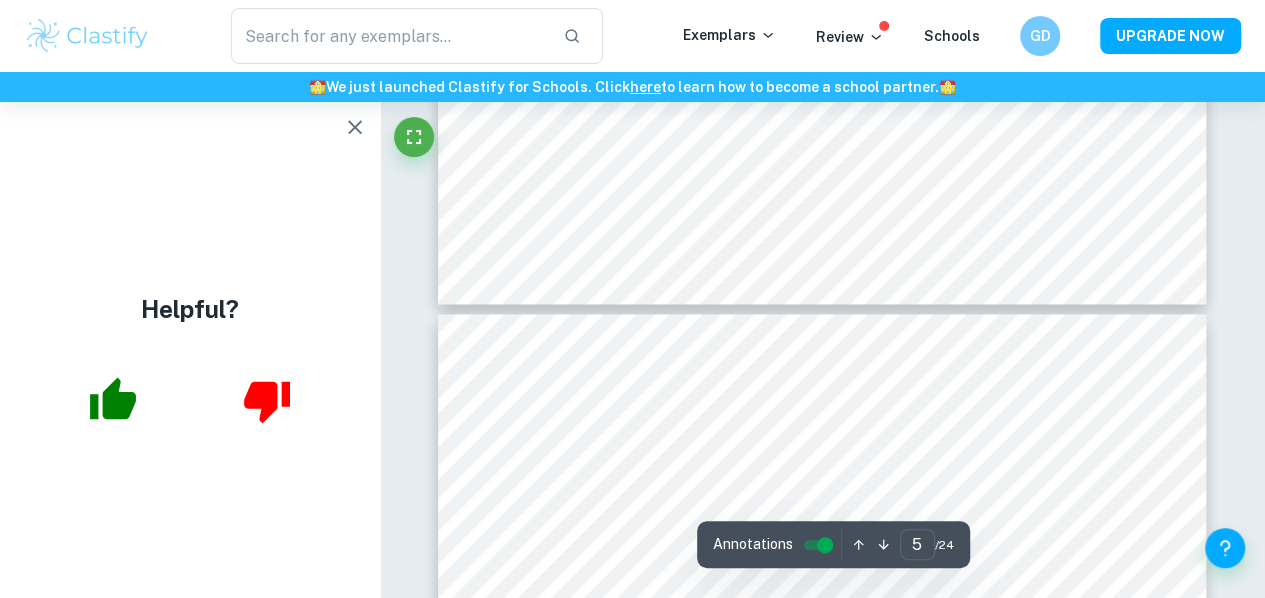 type on "6" 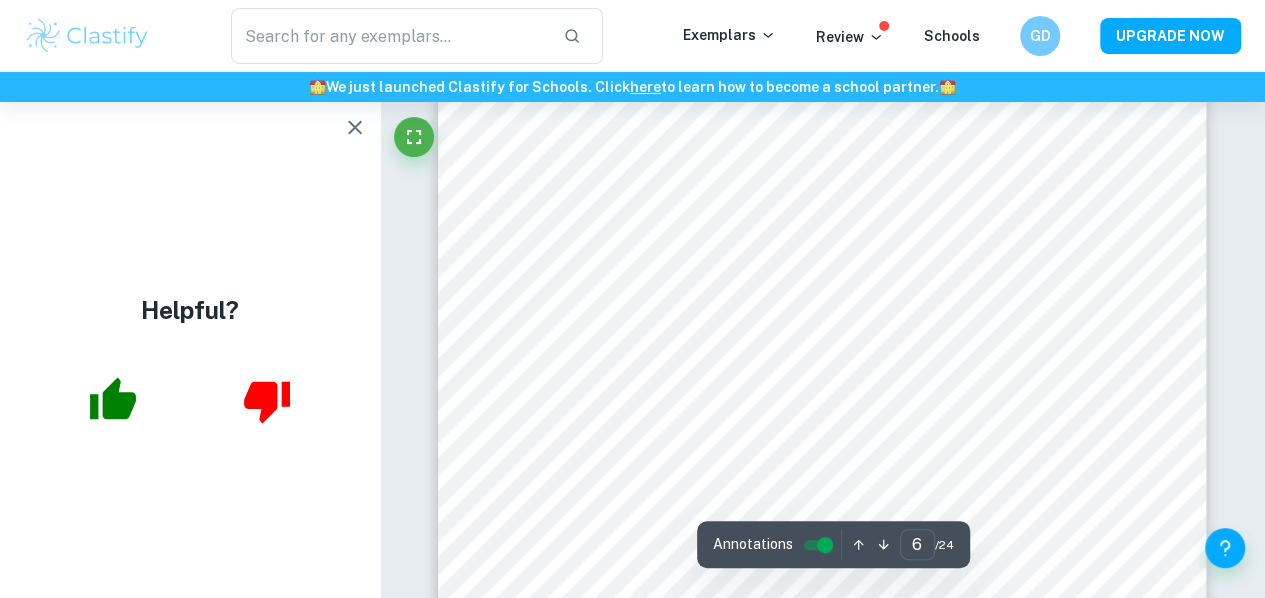 scroll, scrollTop: 5456, scrollLeft: 0, axis: vertical 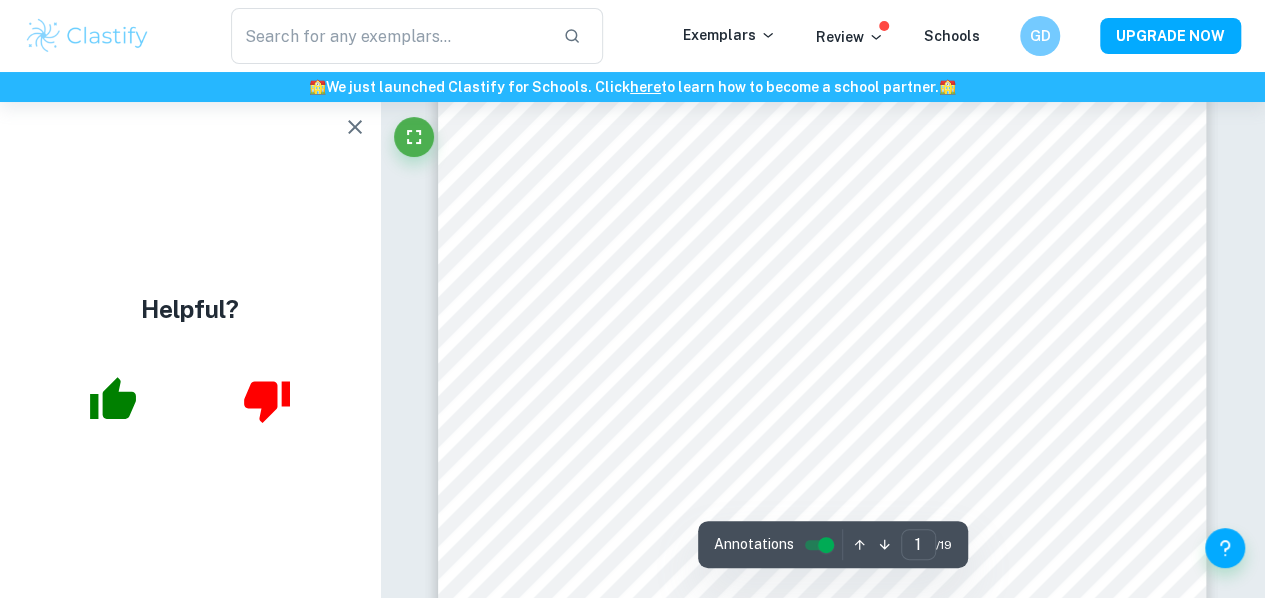 click 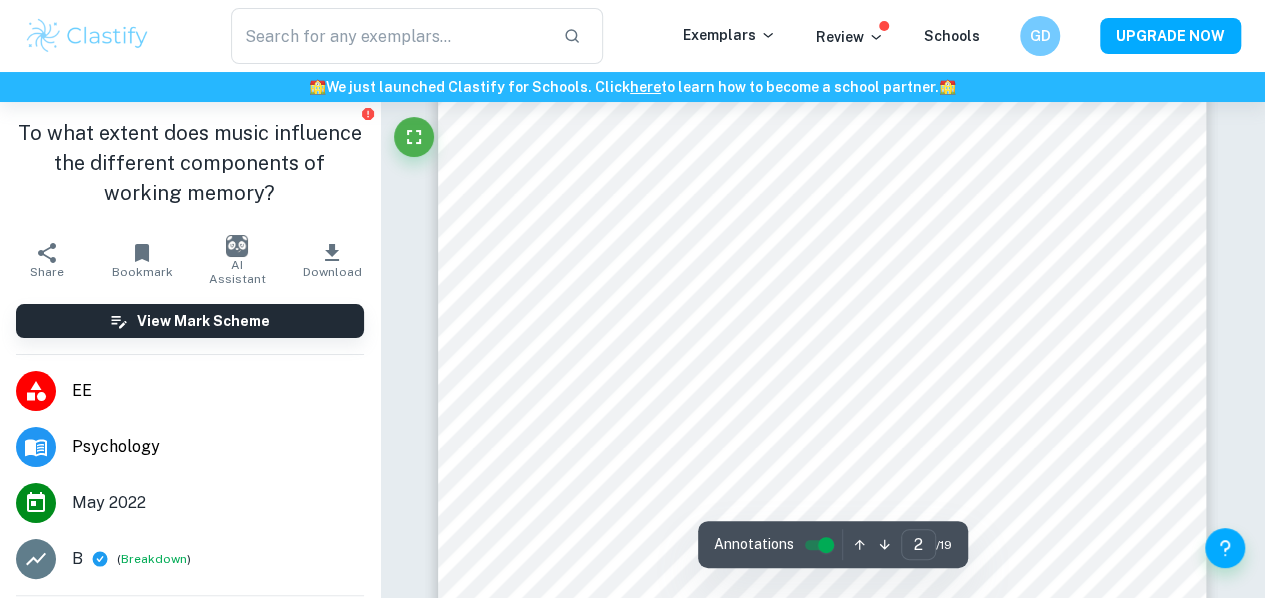 scroll, scrollTop: 1389, scrollLeft: 0, axis: vertical 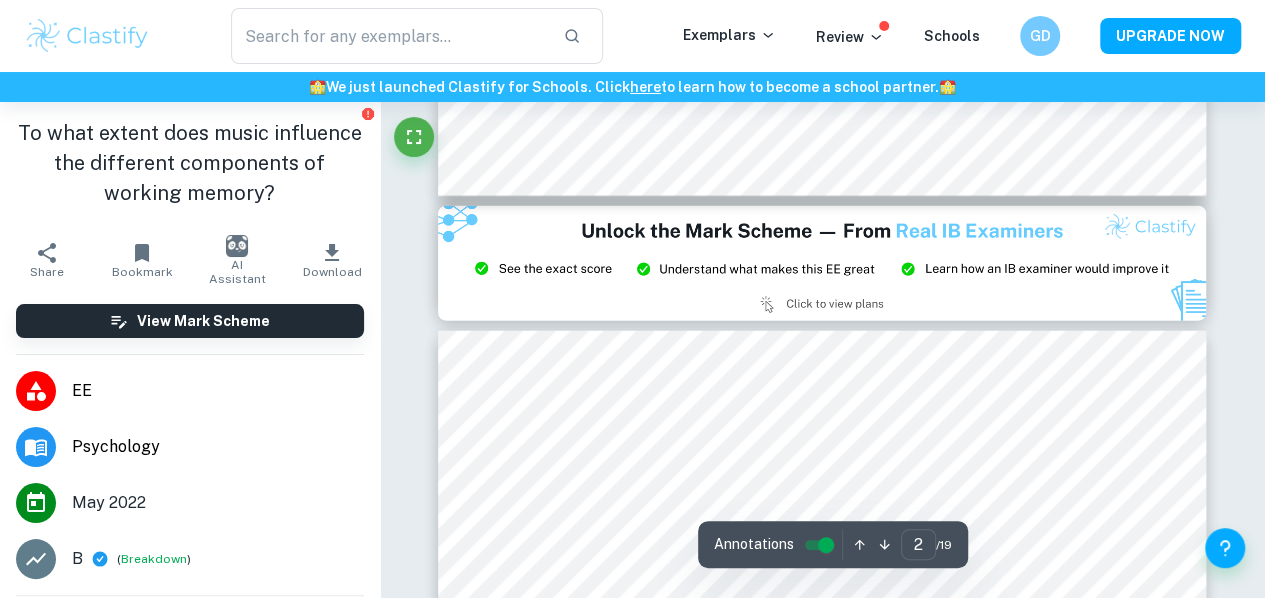 type on "3" 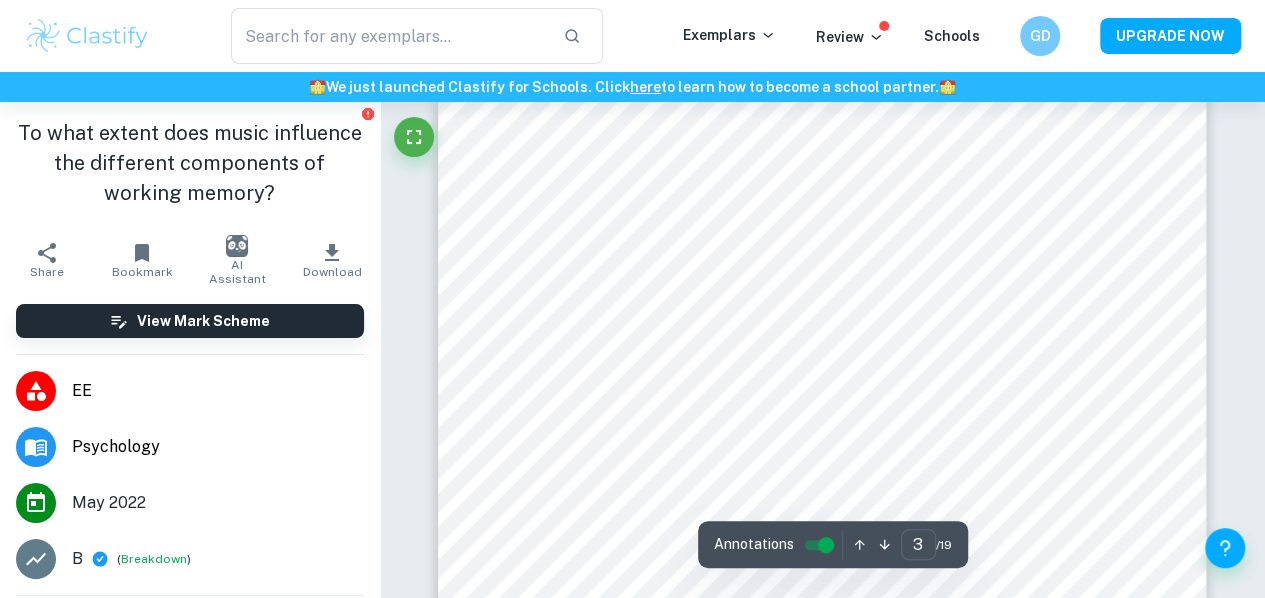 scroll, scrollTop: 2661, scrollLeft: 0, axis: vertical 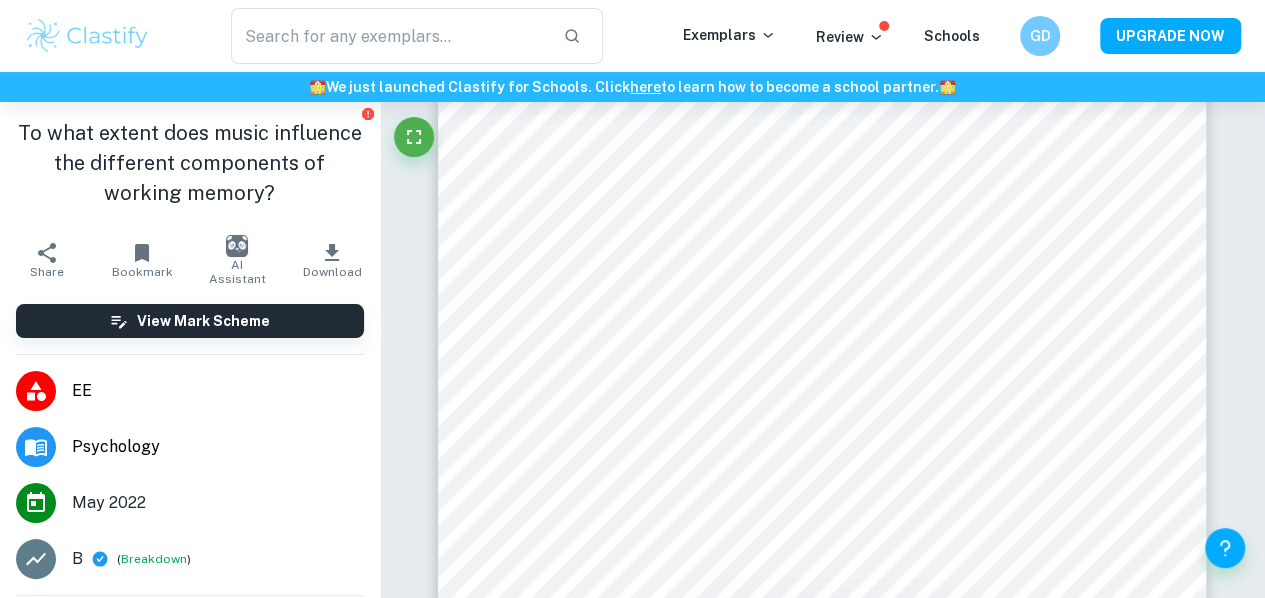 click at bounding box center (790, 215) 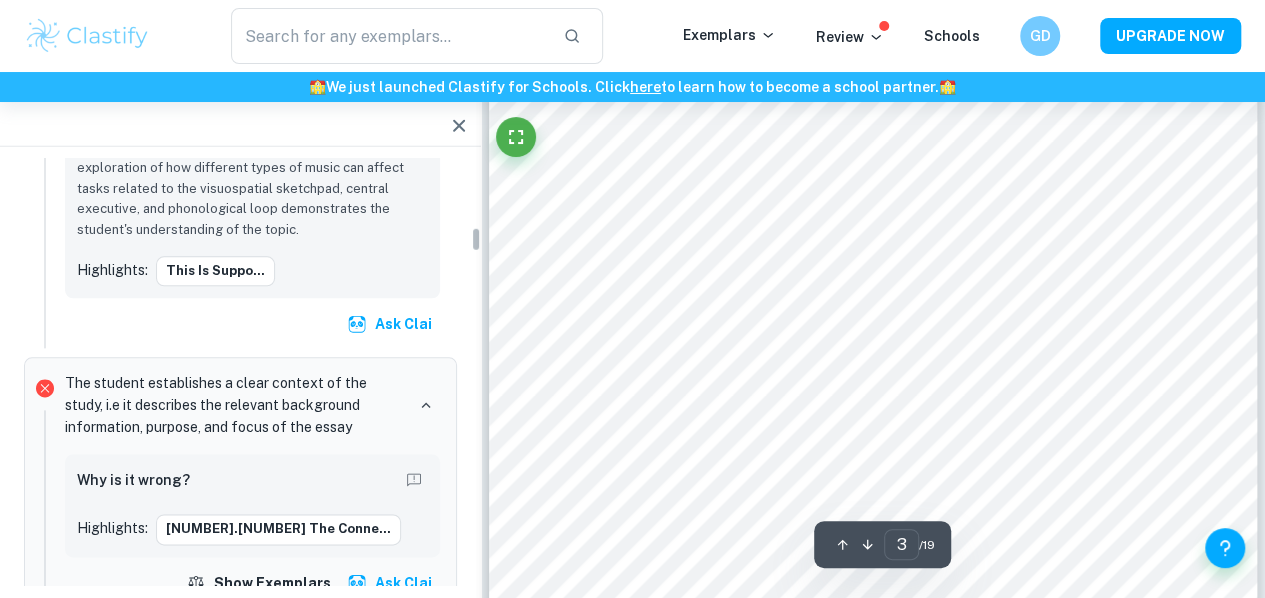 scroll, scrollTop: 1230, scrollLeft: 0, axis: vertical 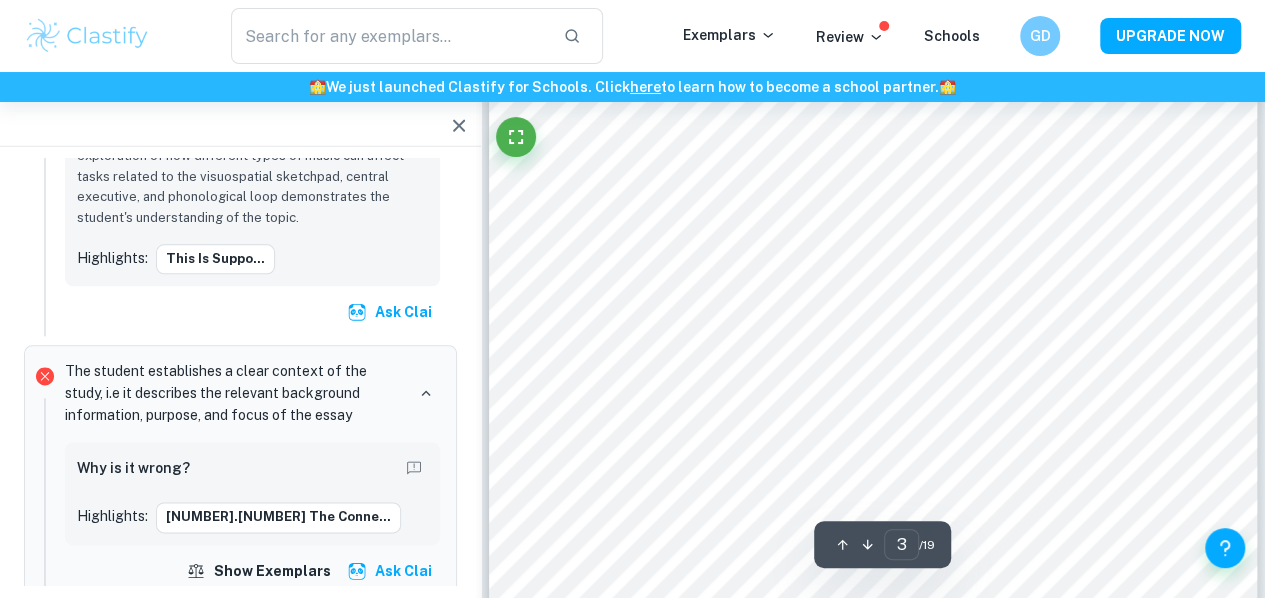 click at bounding box center [869, 273] 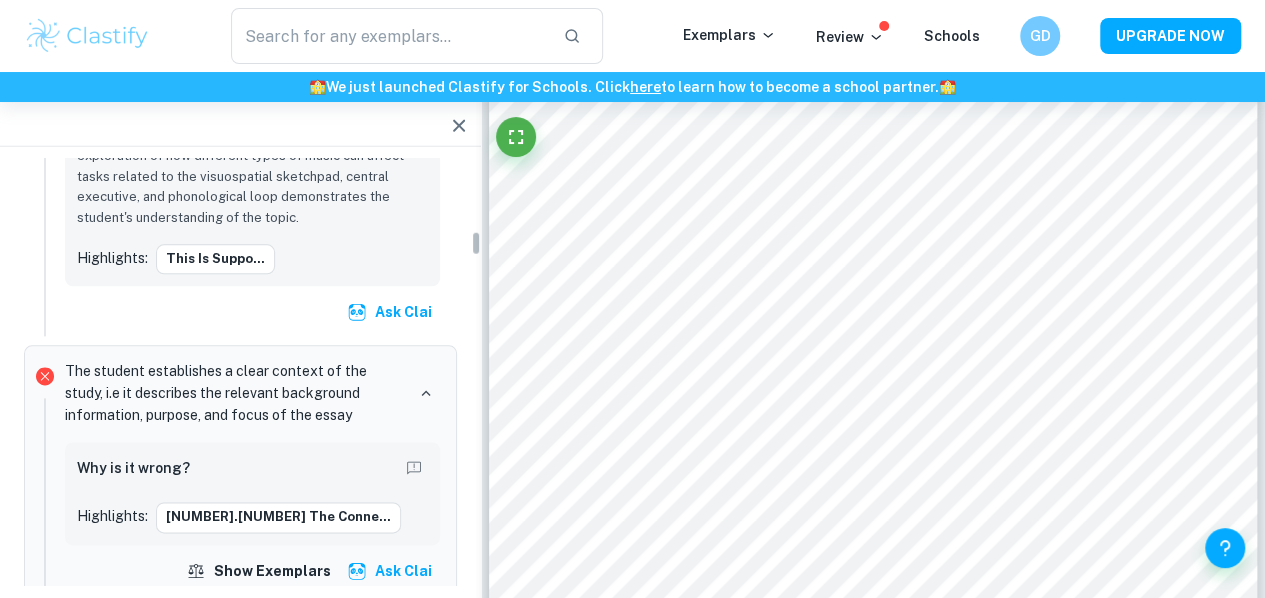 scroll, scrollTop: 1333, scrollLeft: 0, axis: vertical 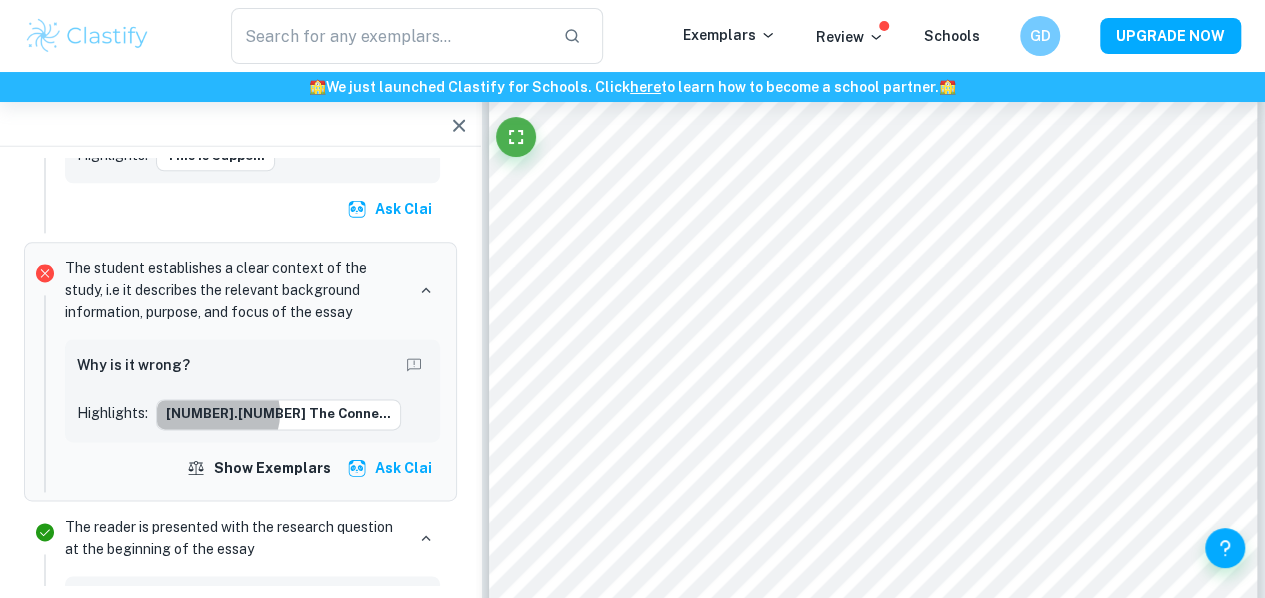 click on "1.1 The conne..." at bounding box center (278, 415) 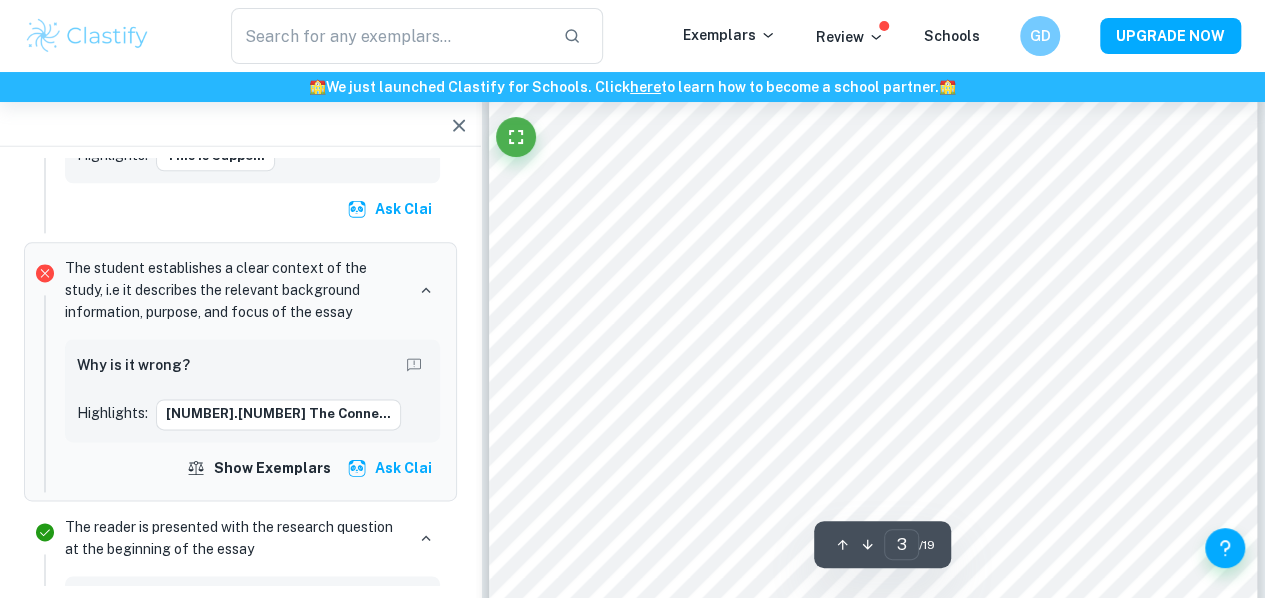 scroll, scrollTop: 2330, scrollLeft: 0, axis: vertical 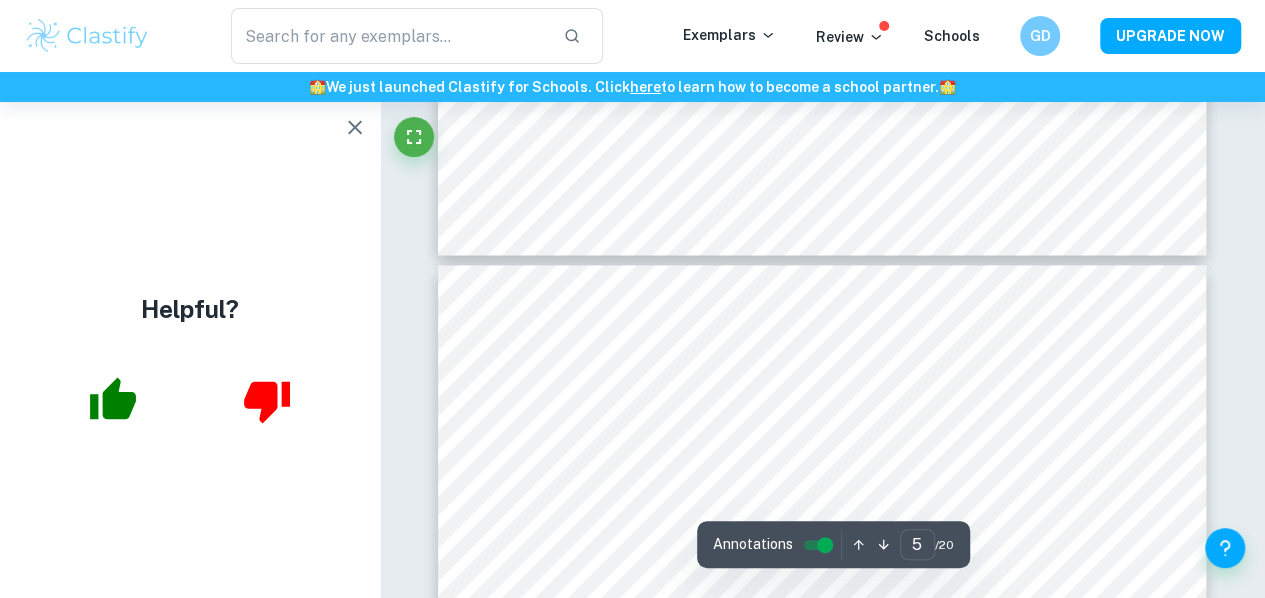 type on "6" 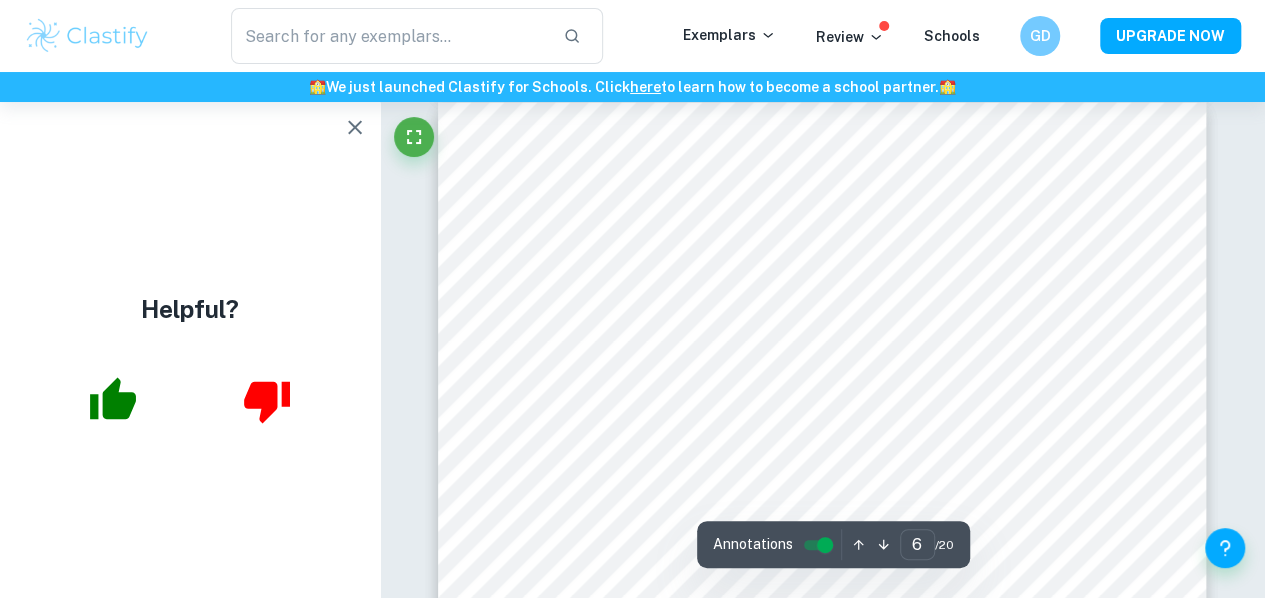 scroll, scrollTop: 5286, scrollLeft: 0, axis: vertical 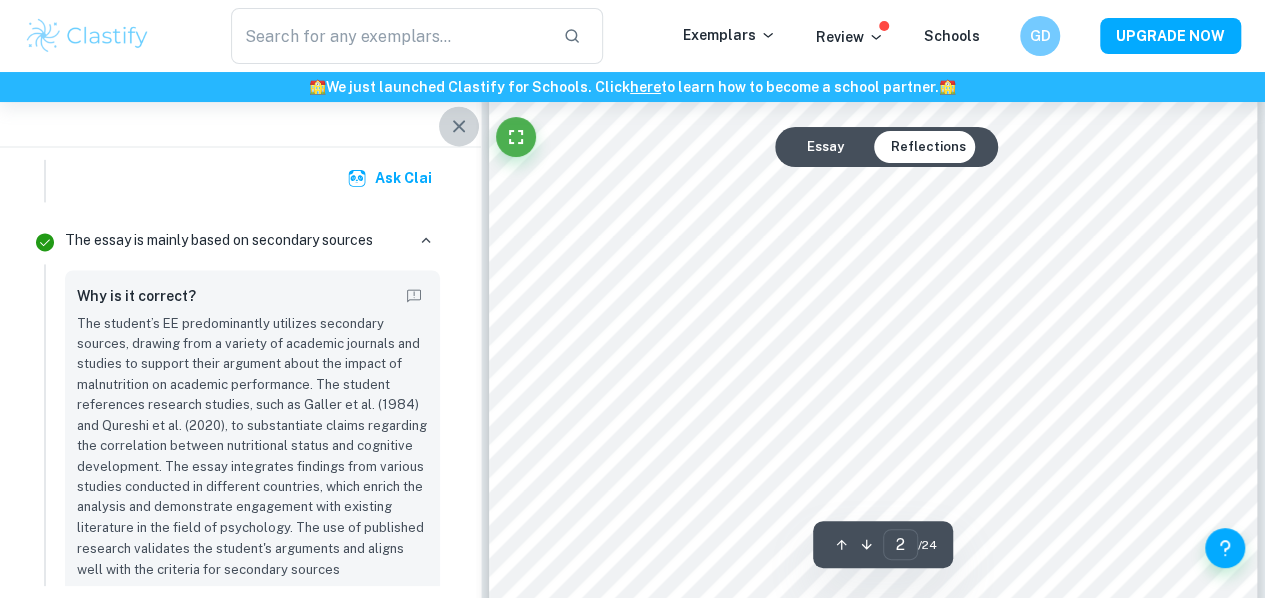 click 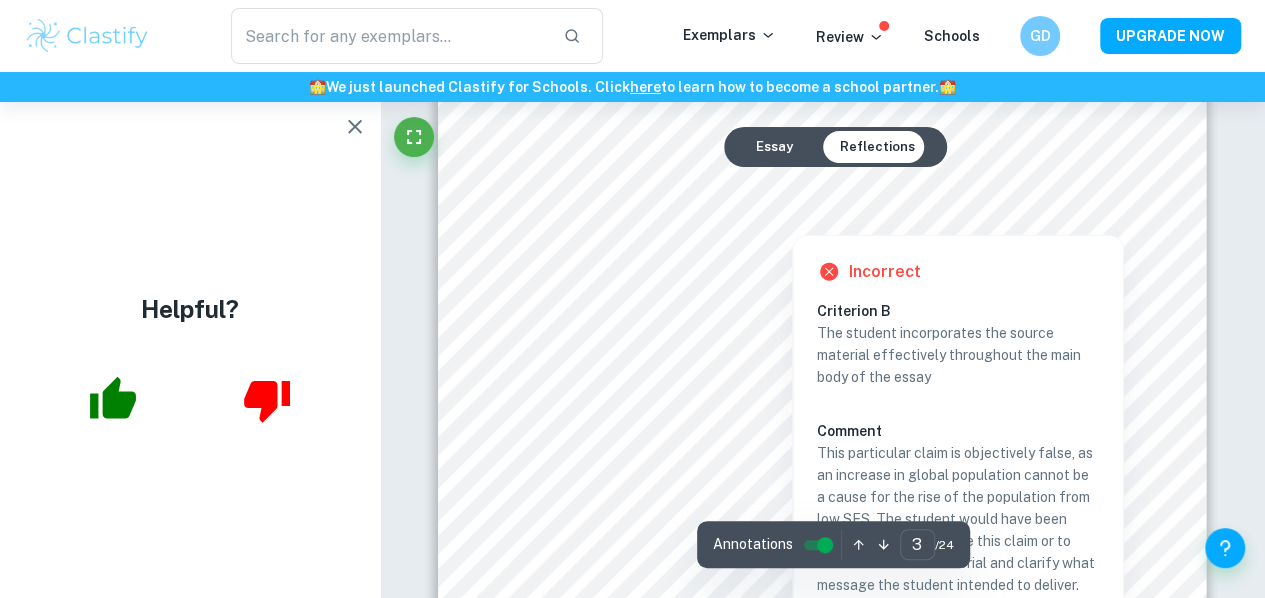 scroll, scrollTop: 2522, scrollLeft: 0, axis: vertical 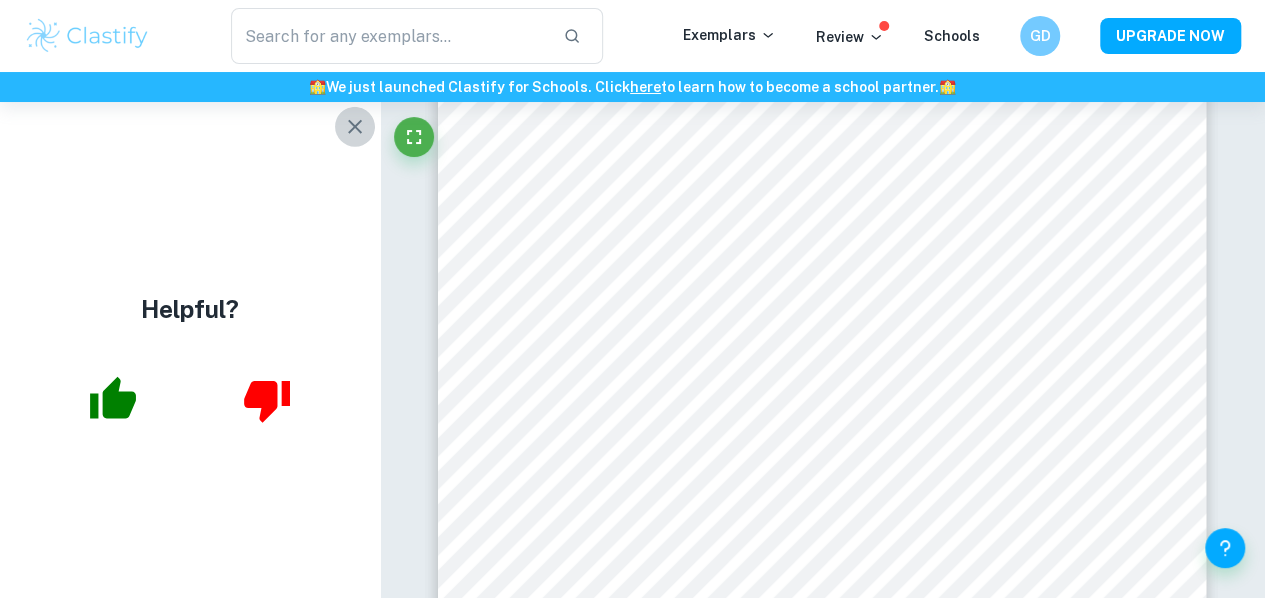 click at bounding box center [355, 127] 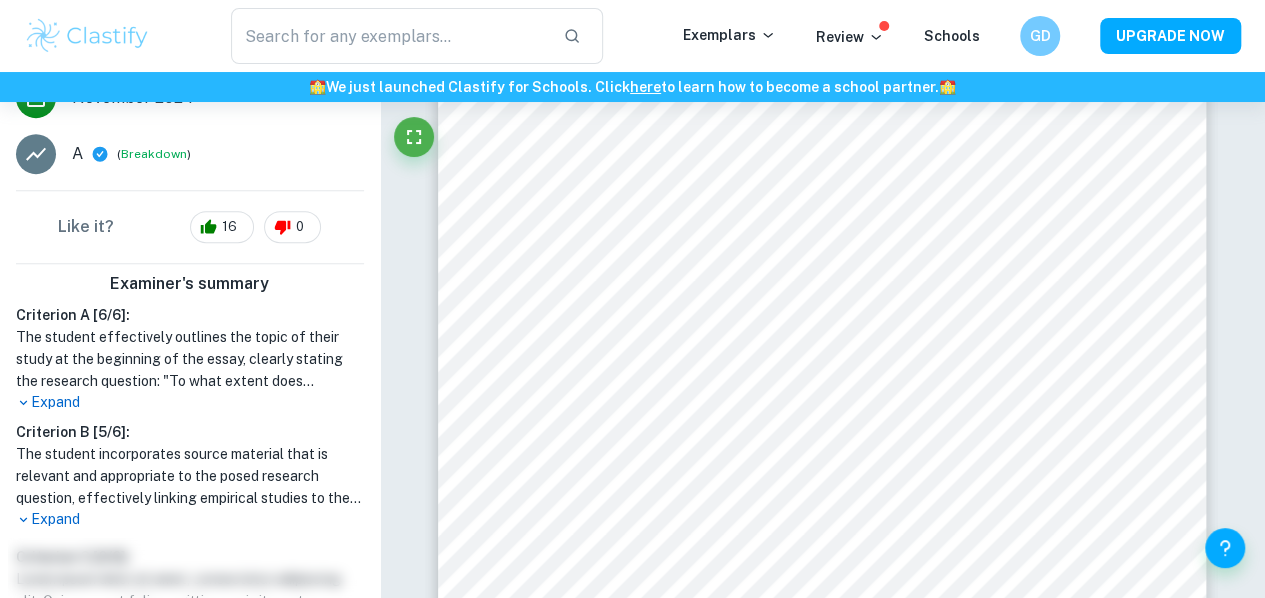 scroll, scrollTop: 475, scrollLeft: 0, axis: vertical 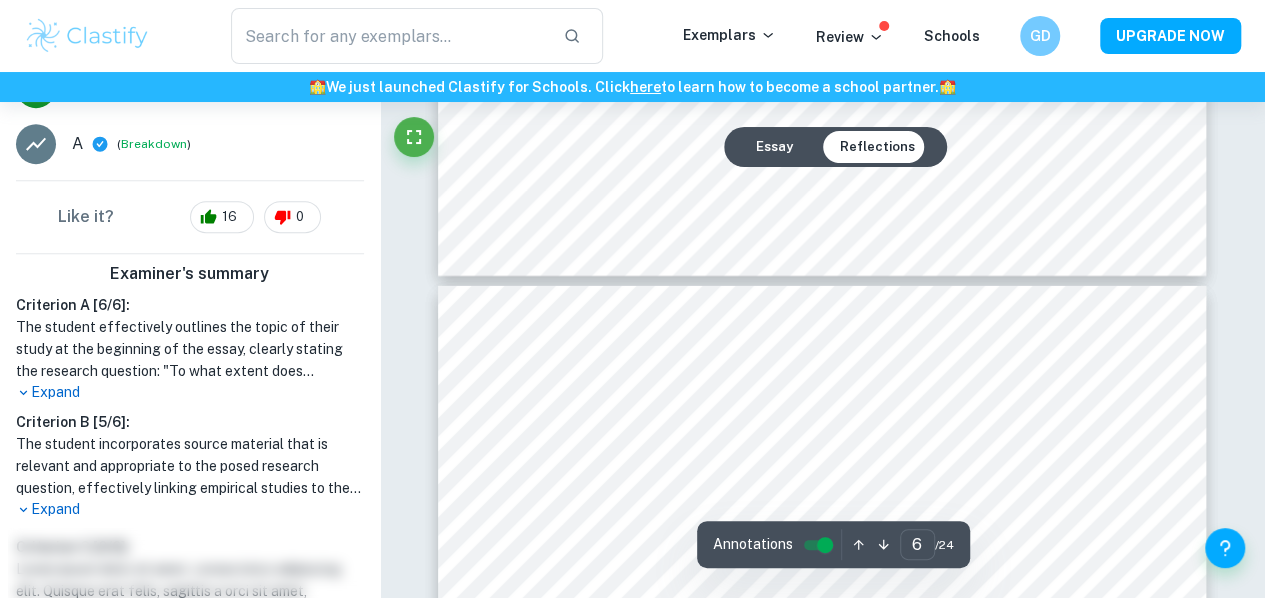type on "7" 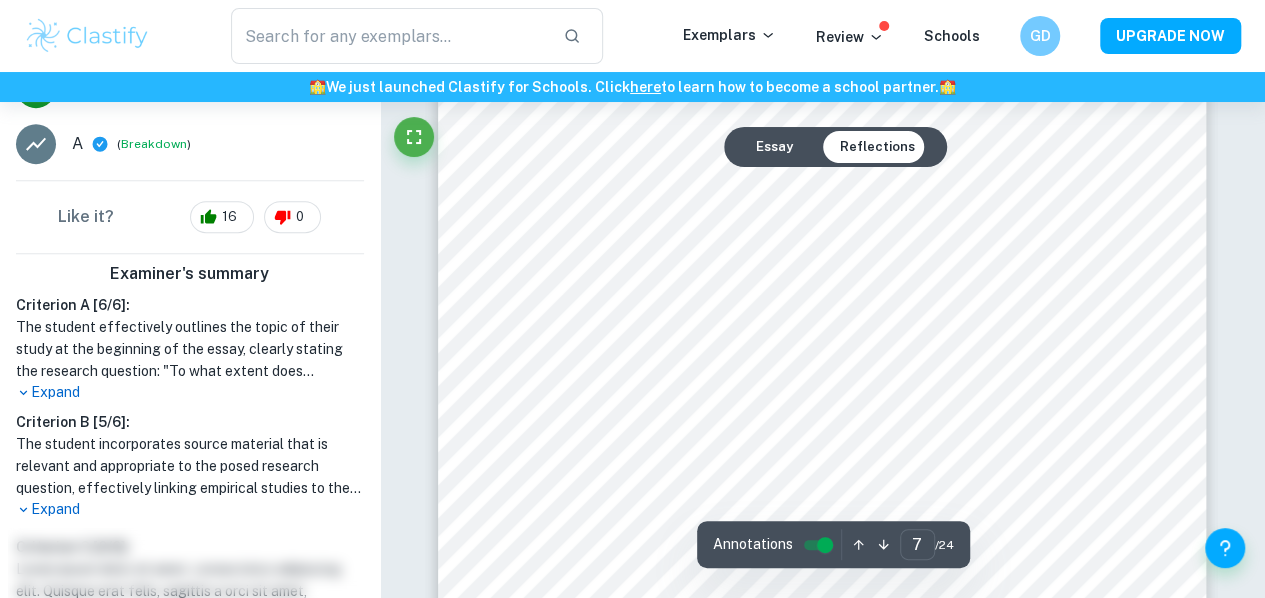 scroll, scrollTop: 6906, scrollLeft: 0, axis: vertical 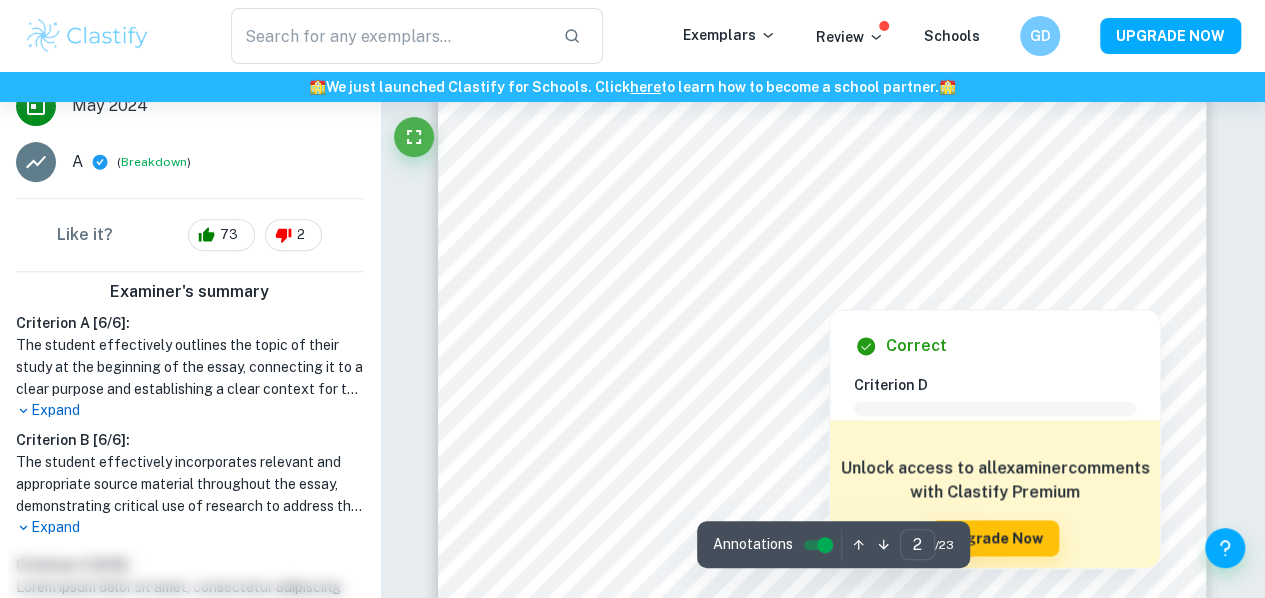 click at bounding box center (825, 216) 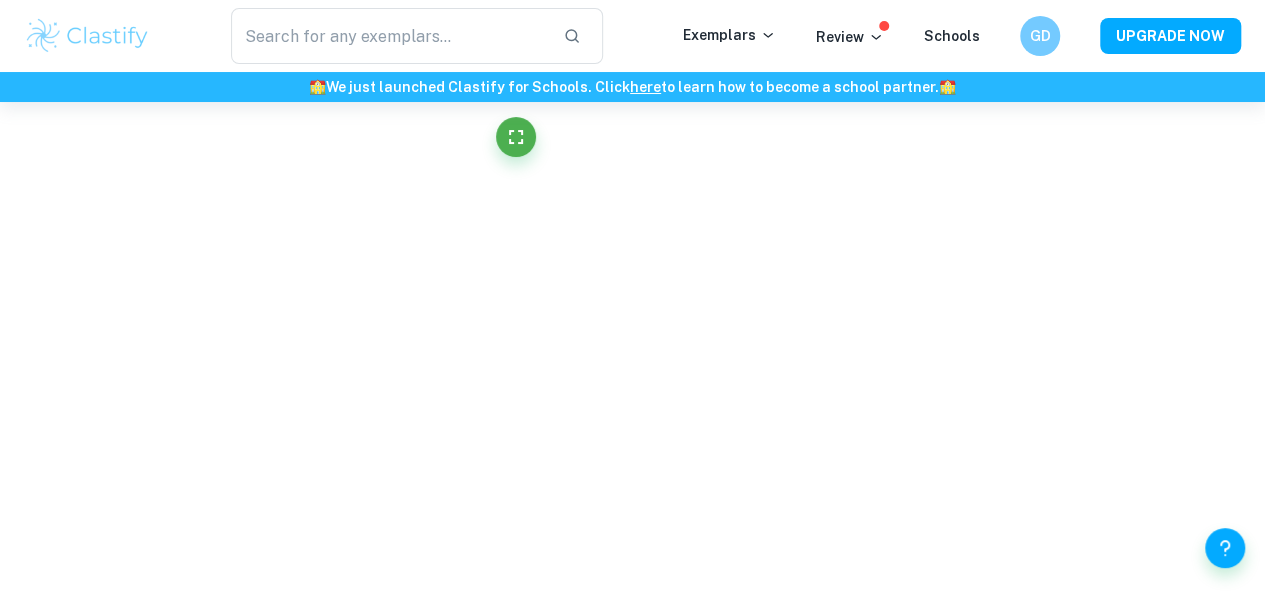 scroll, scrollTop: 1285, scrollLeft: 0, axis: vertical 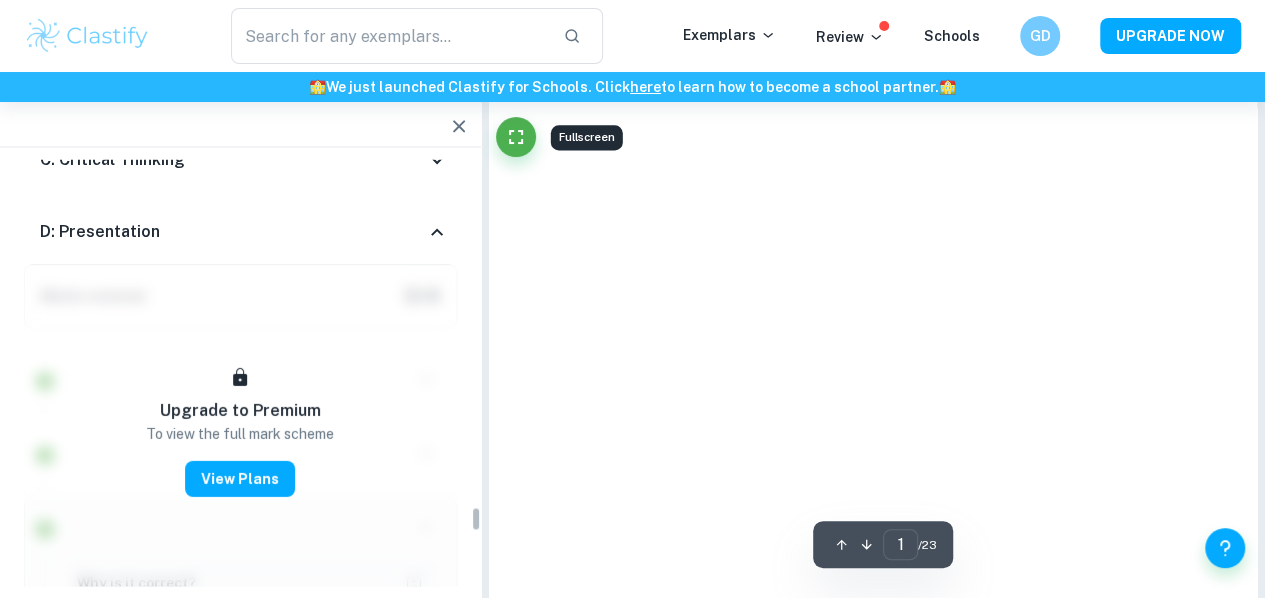 type on "2" 